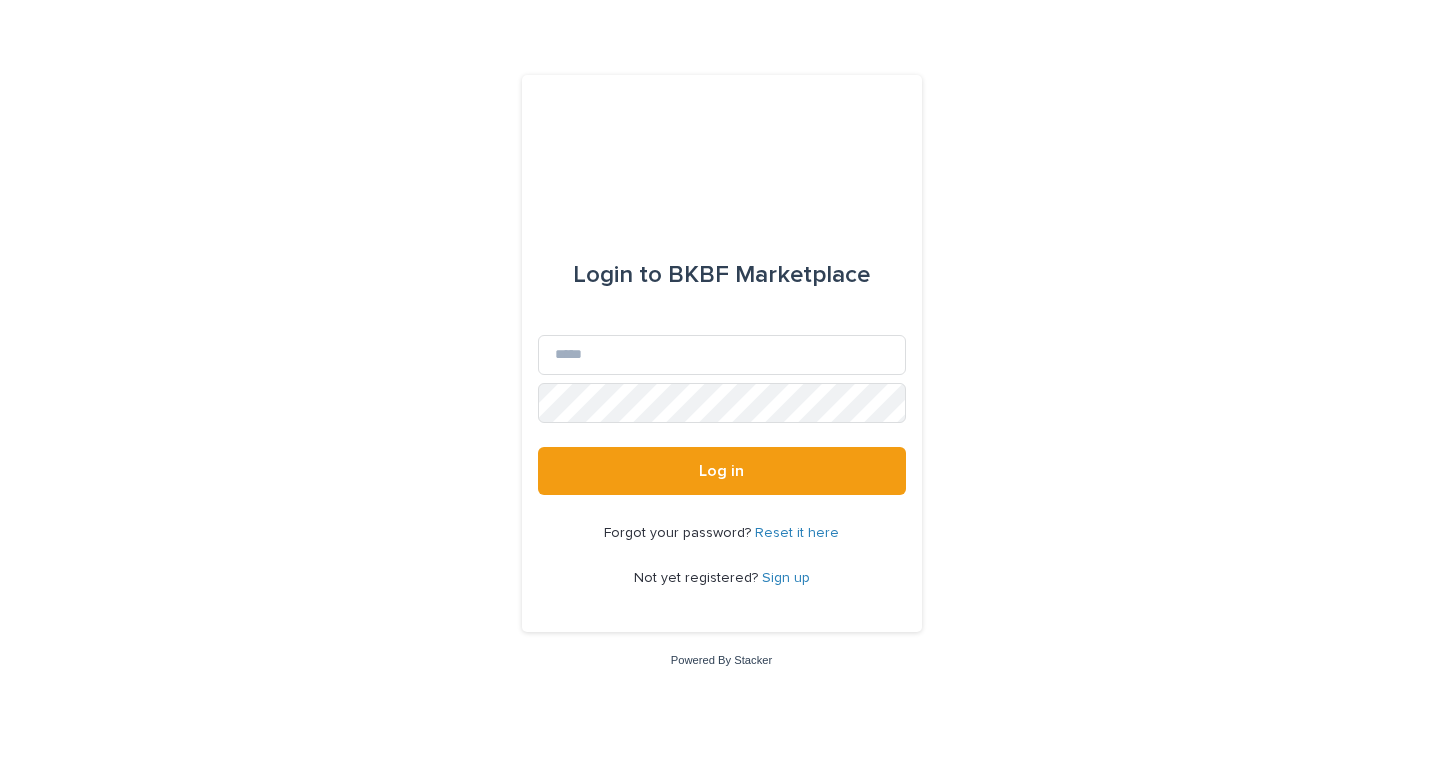 scroll, scrollTop: 0, scrollLeft: 0, axis: both 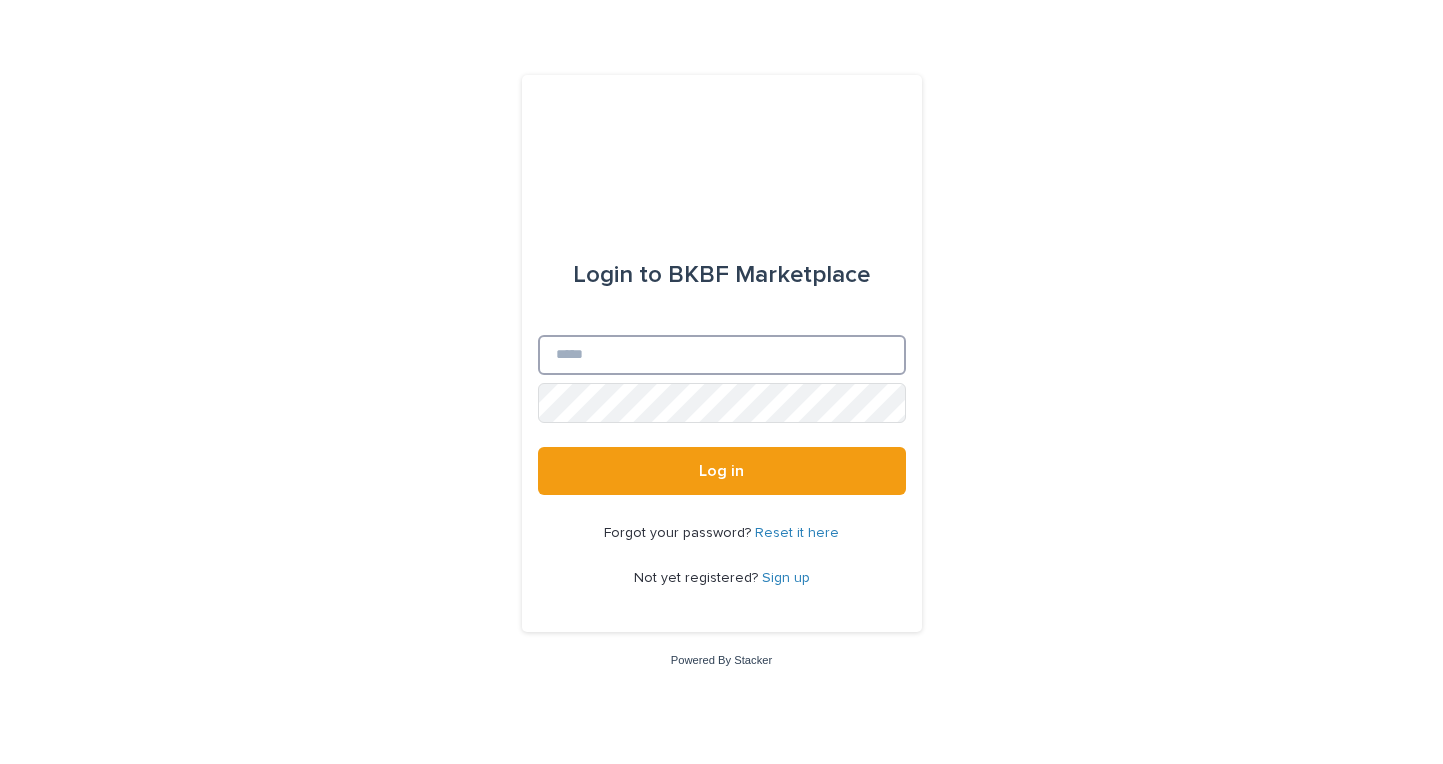 click on "Email" at bounding box center [722, 355] 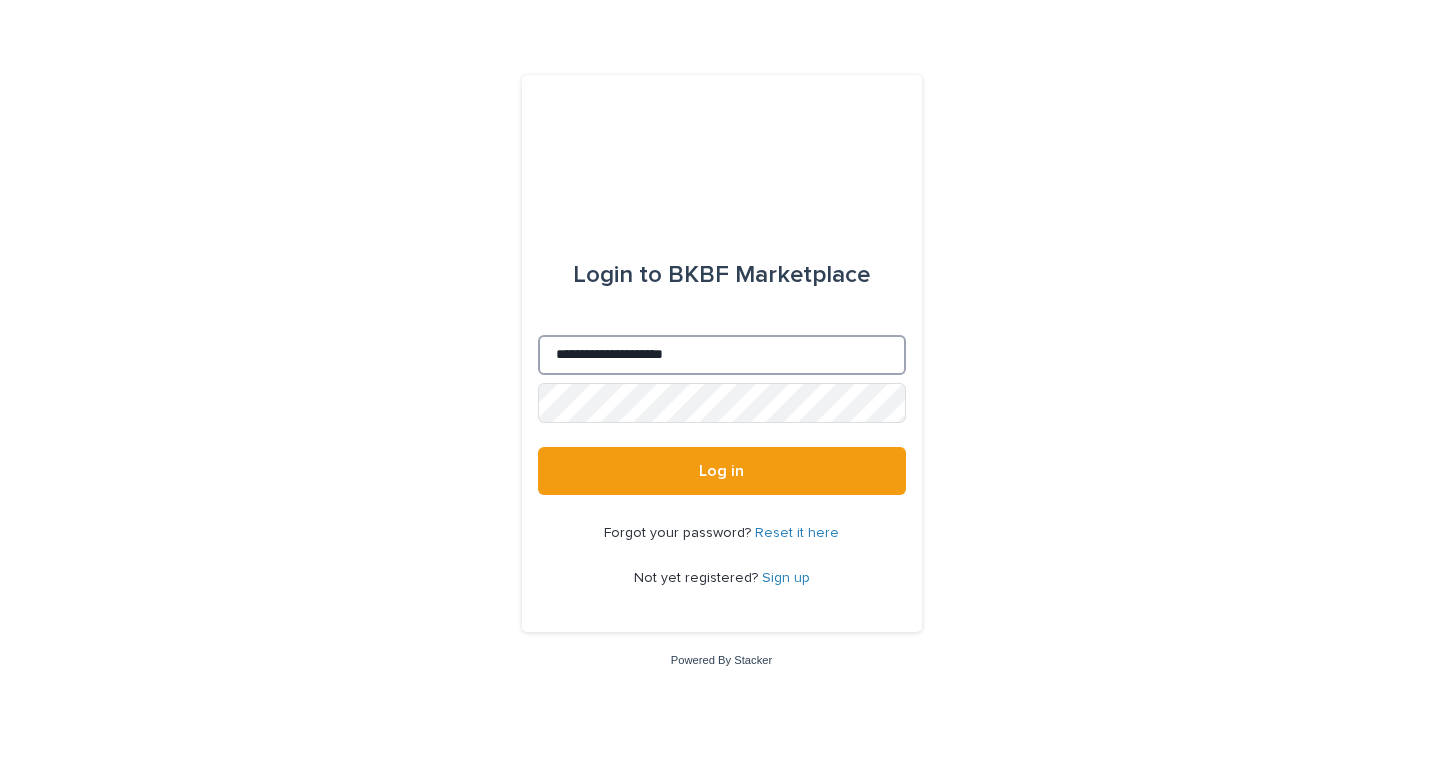 type on "**********" 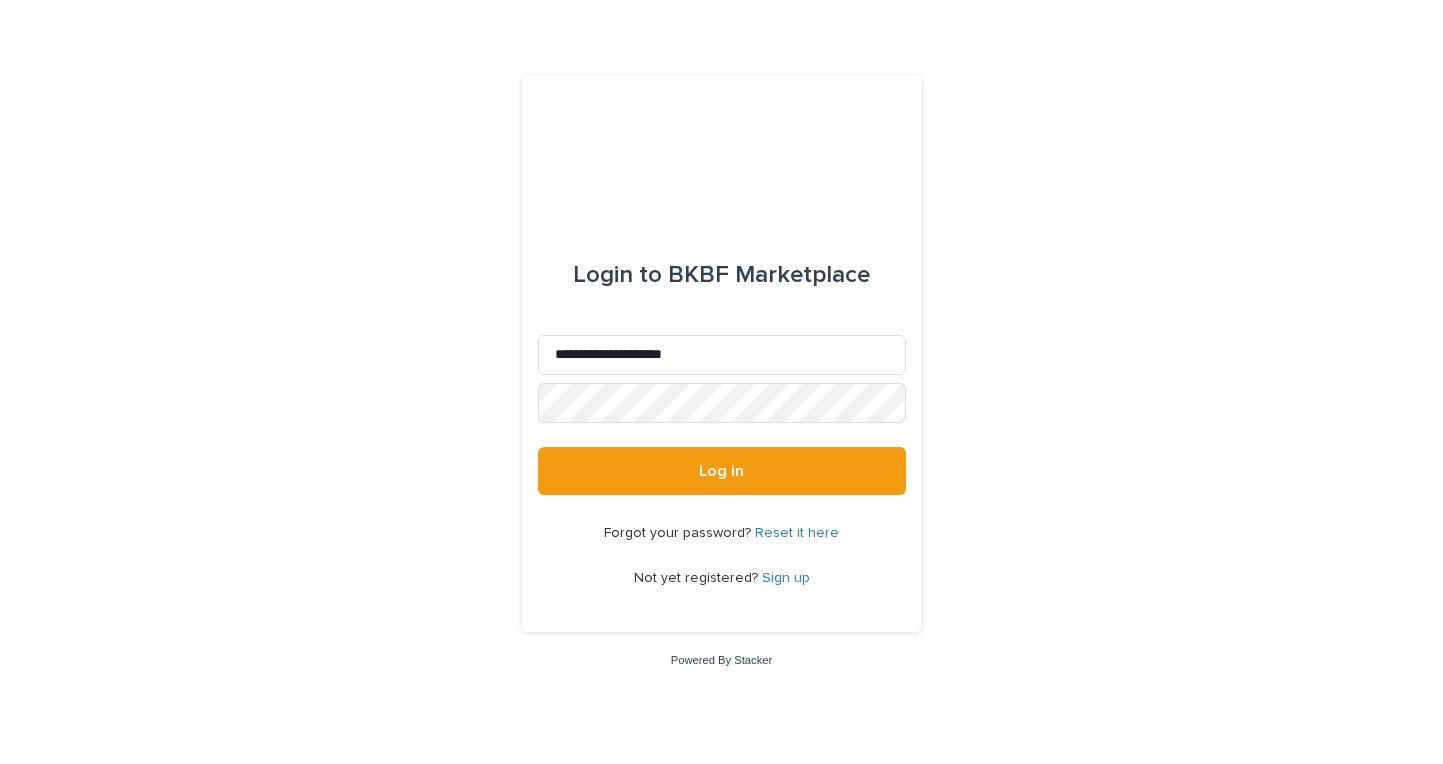 click on "Forgot your password?   Reset it here Not yet registered?   Sign up" at bounding box center (722, 556) 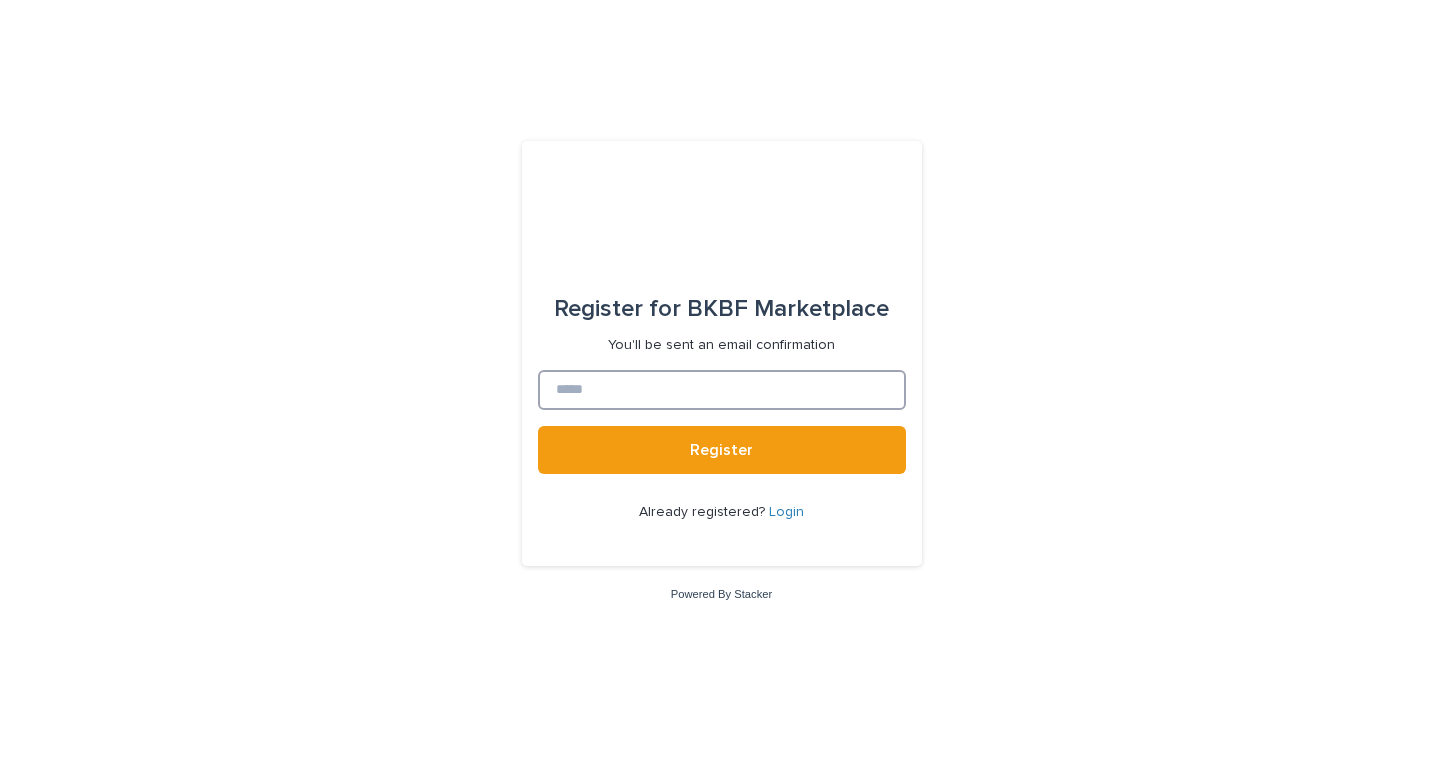 click at bounding box center (722, 390) 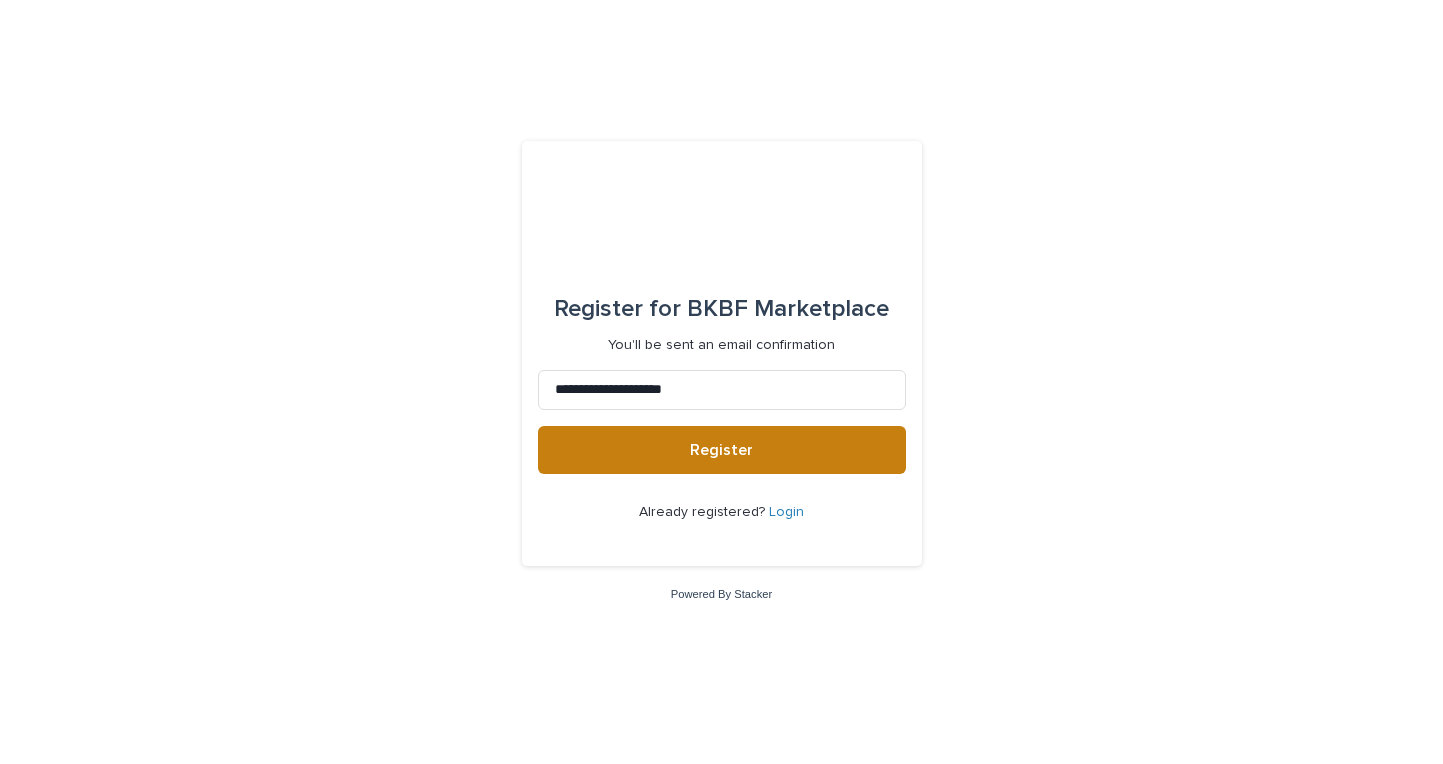 click on "Register" at bounding box center (722, 450) 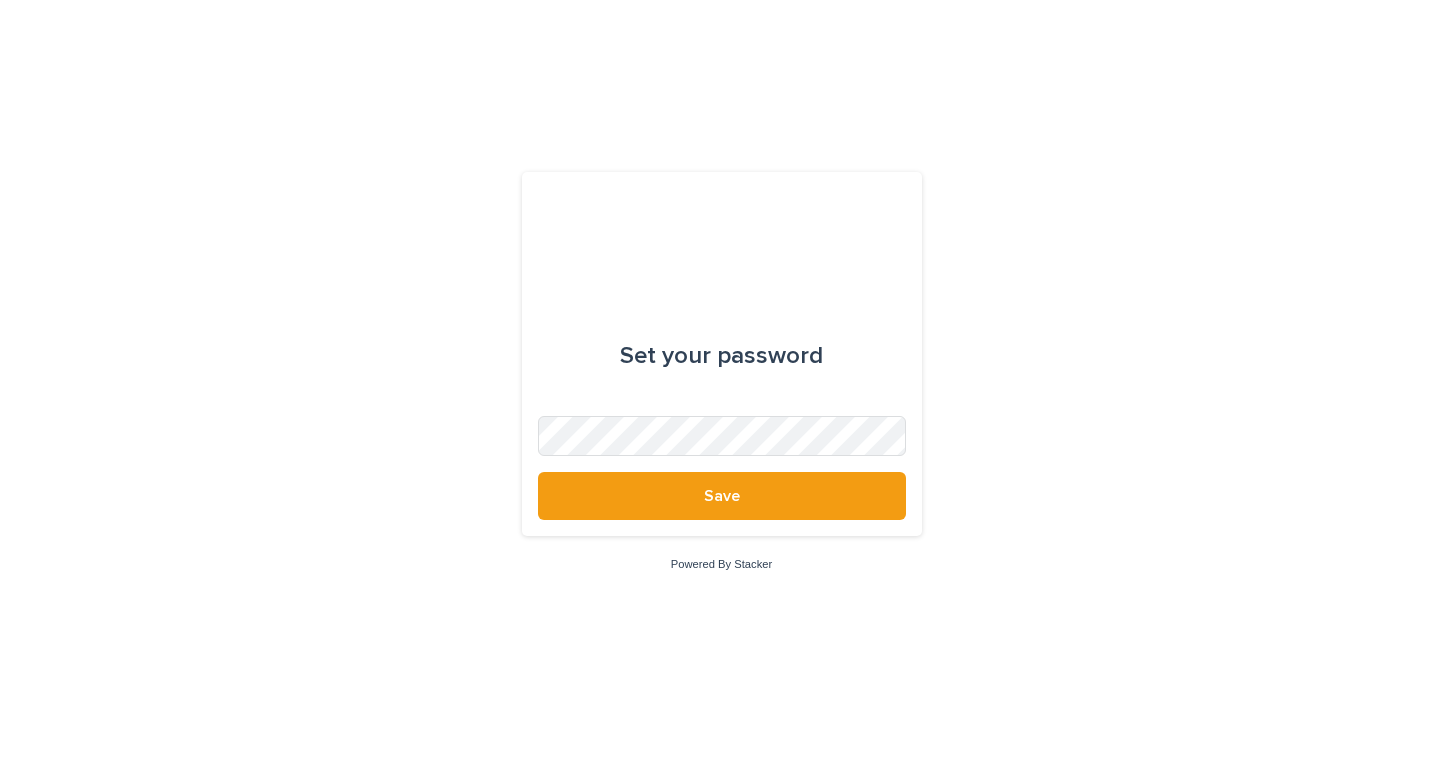 scroll, scrollTop: 0, scrollLeft: 0, axis: both 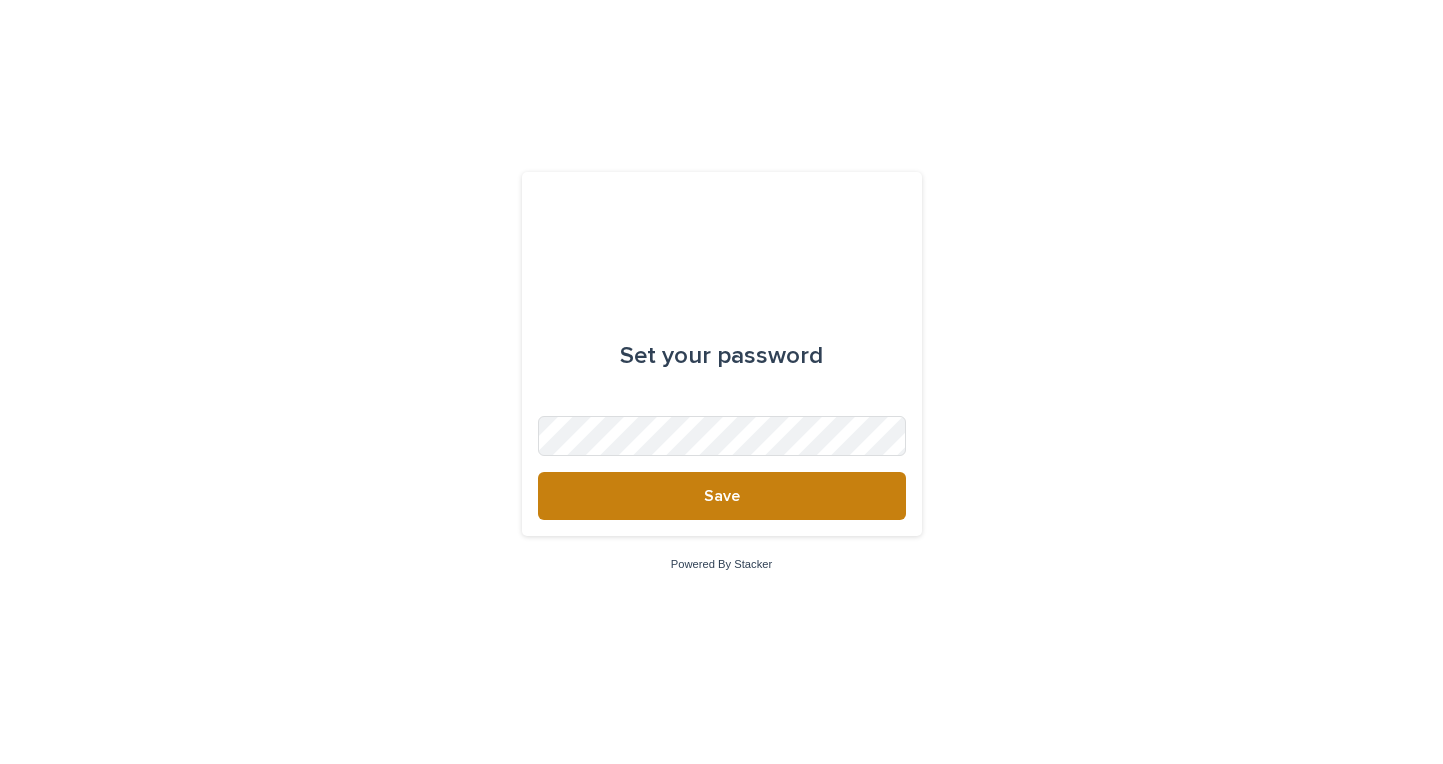 click on "Save" at bounding box center [722, 496] 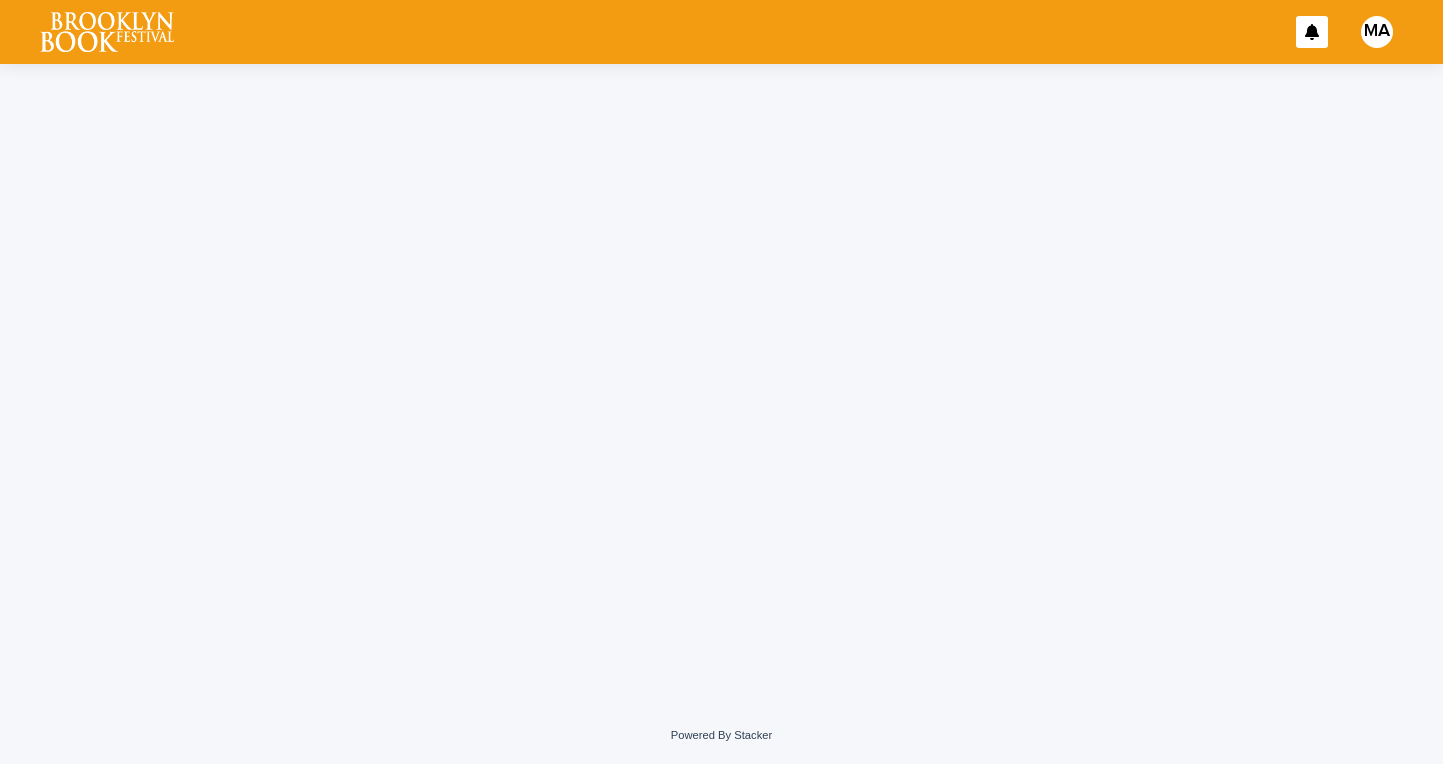 scroll, scrollTop: 0, scrollLeft: 0, axis: both 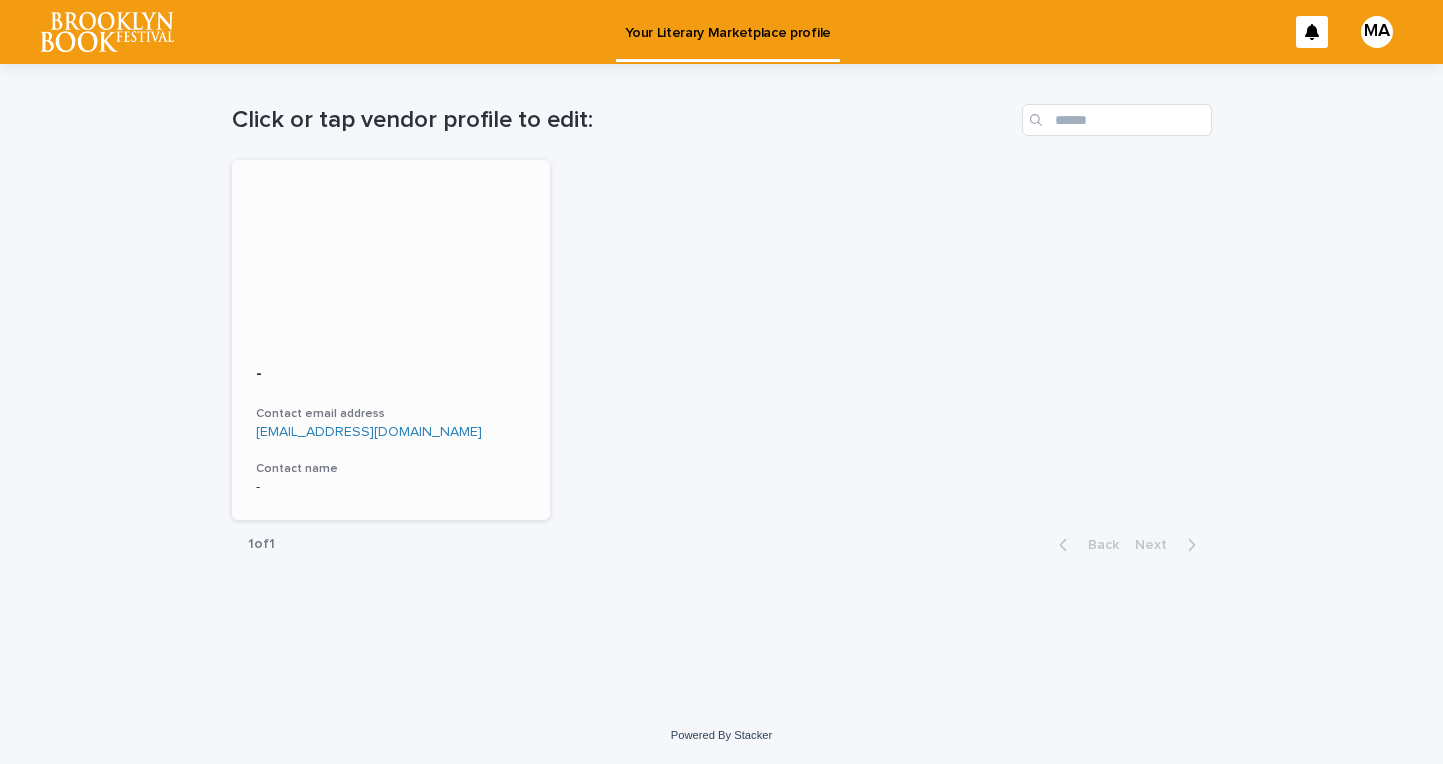 click at bounding box center [391, 250] 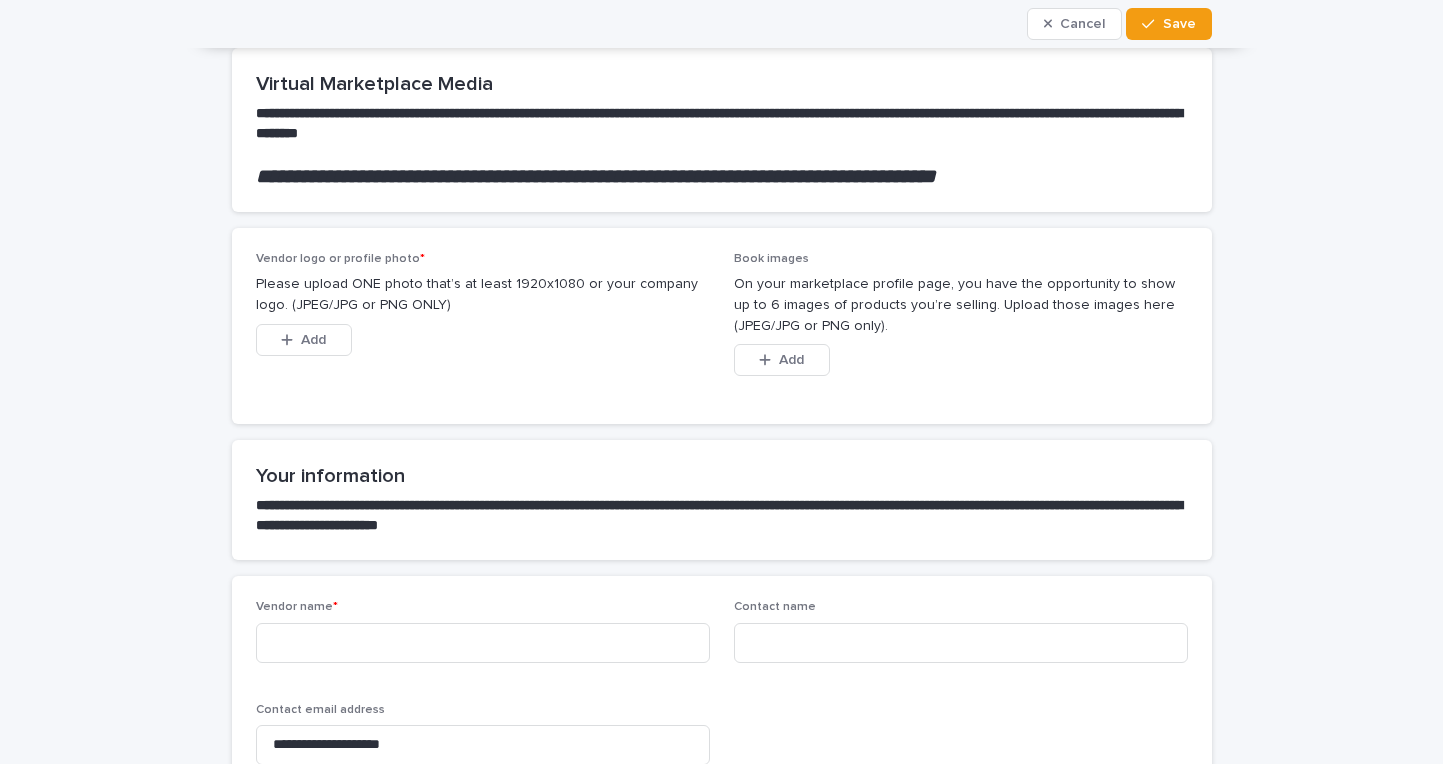 scroll, scrollTop: 0, scrollLeft: 0, axis: both 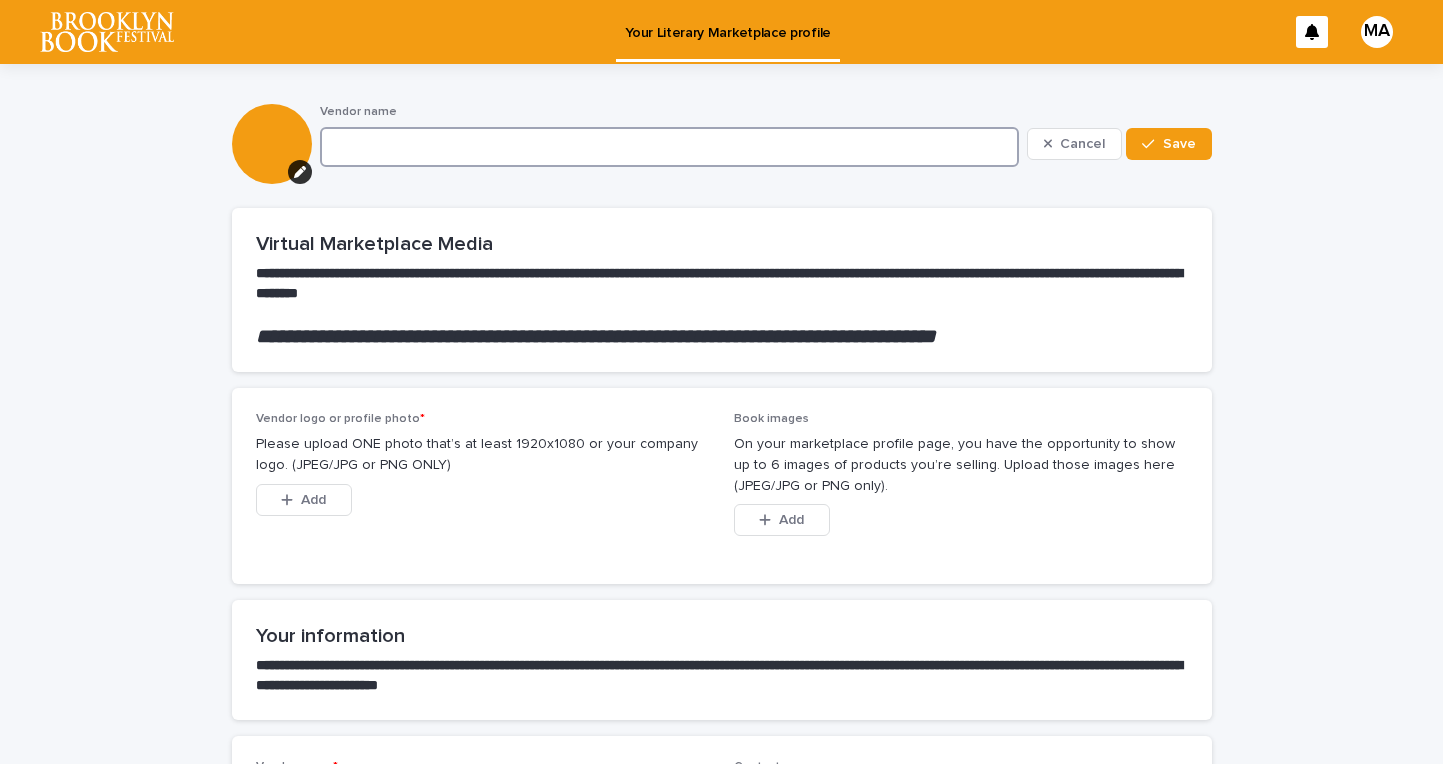 click at bounding box center (669, 147) 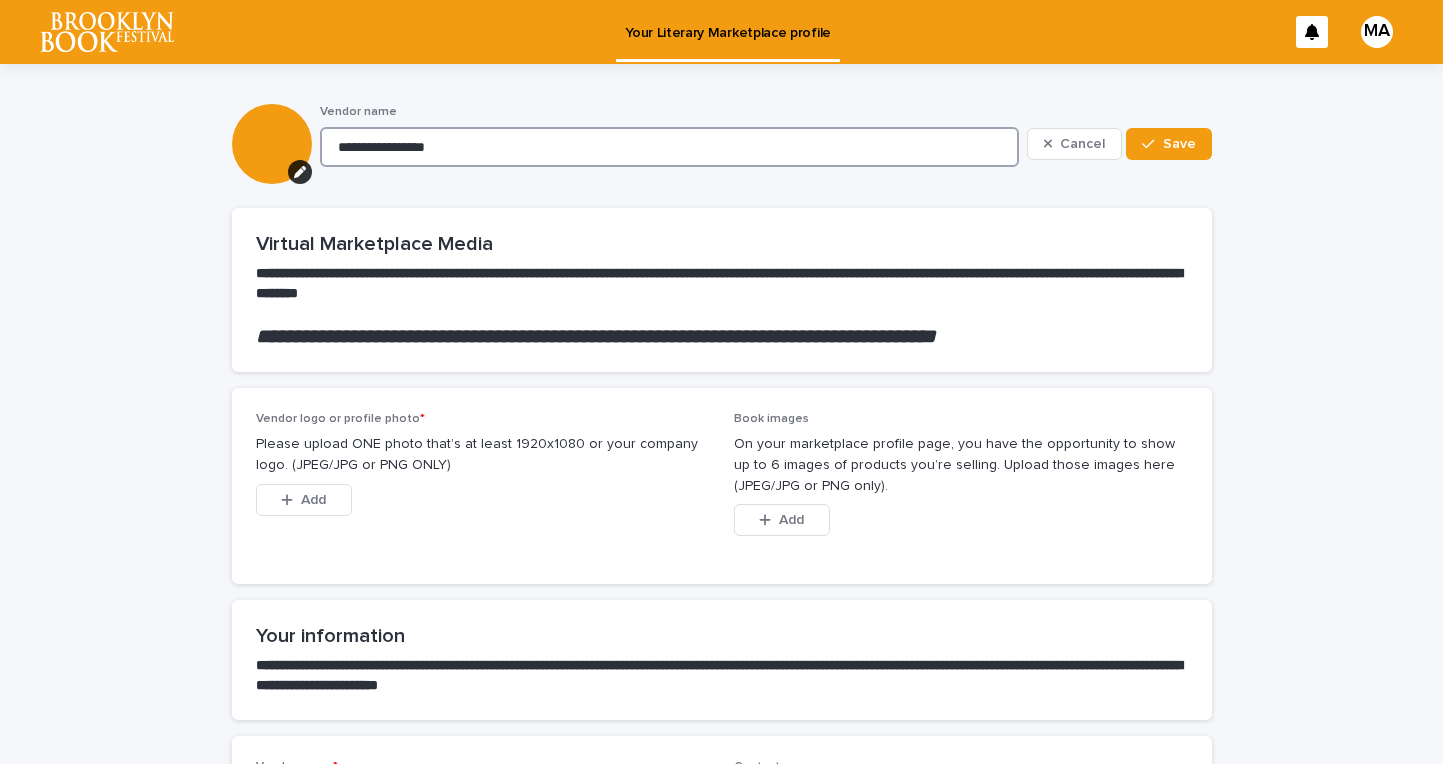 type on "**********" 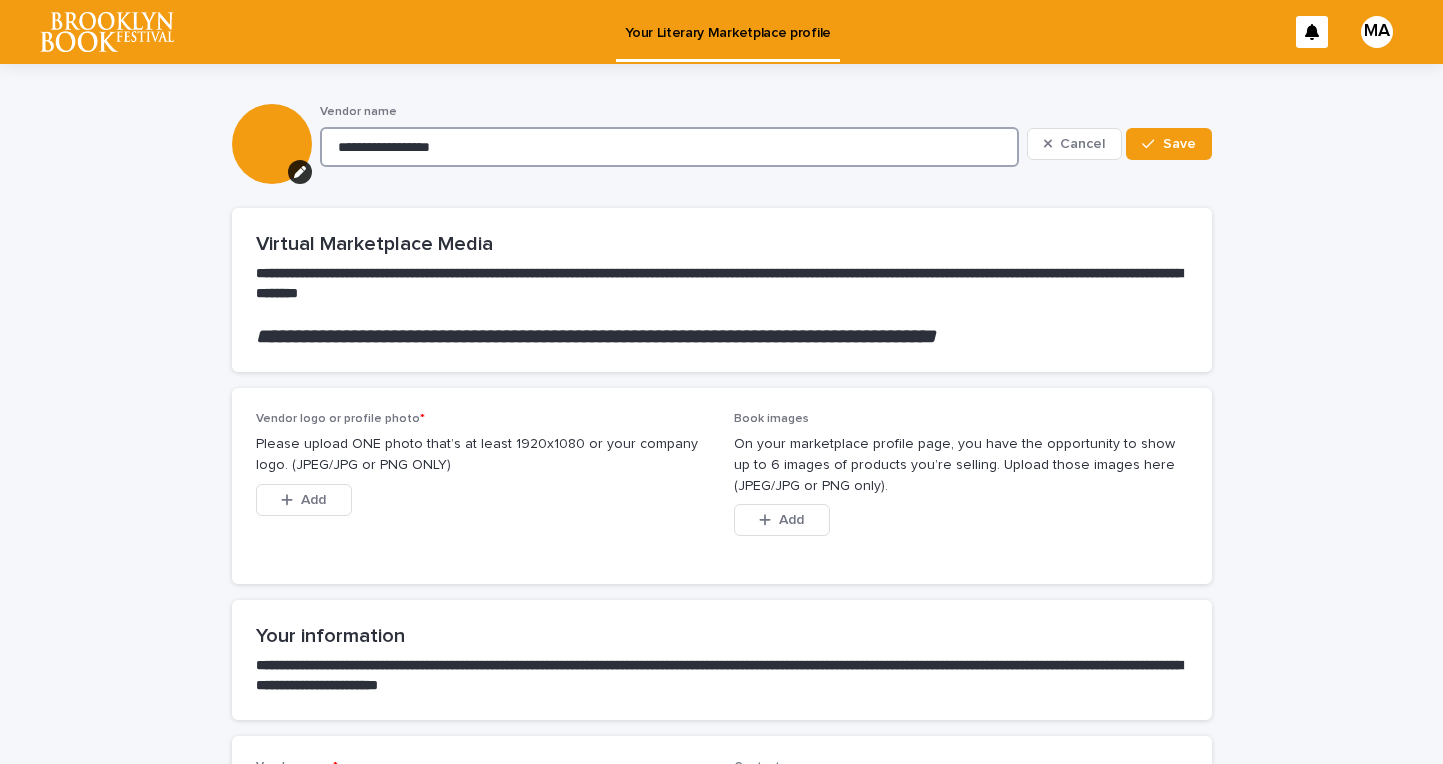 type on "**********" 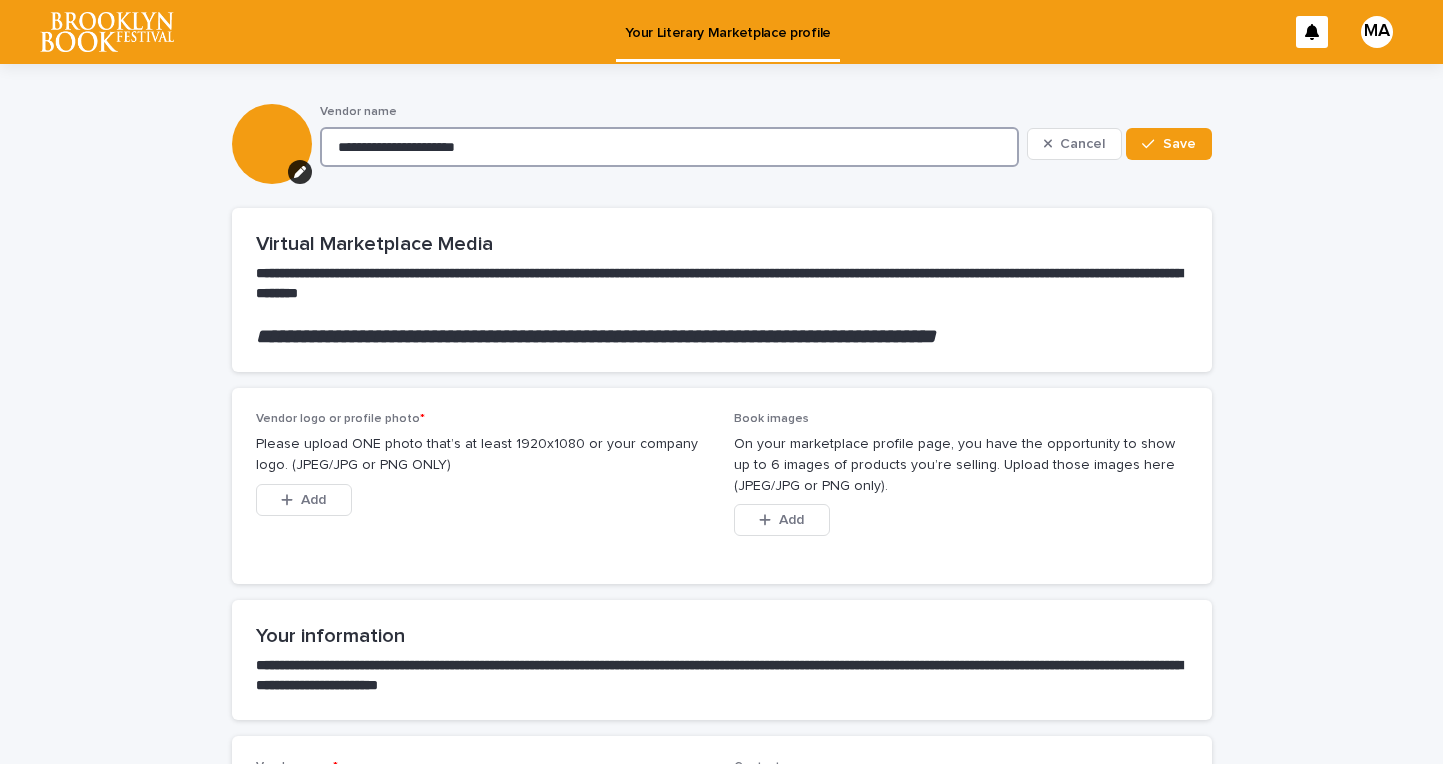 type on "**********" 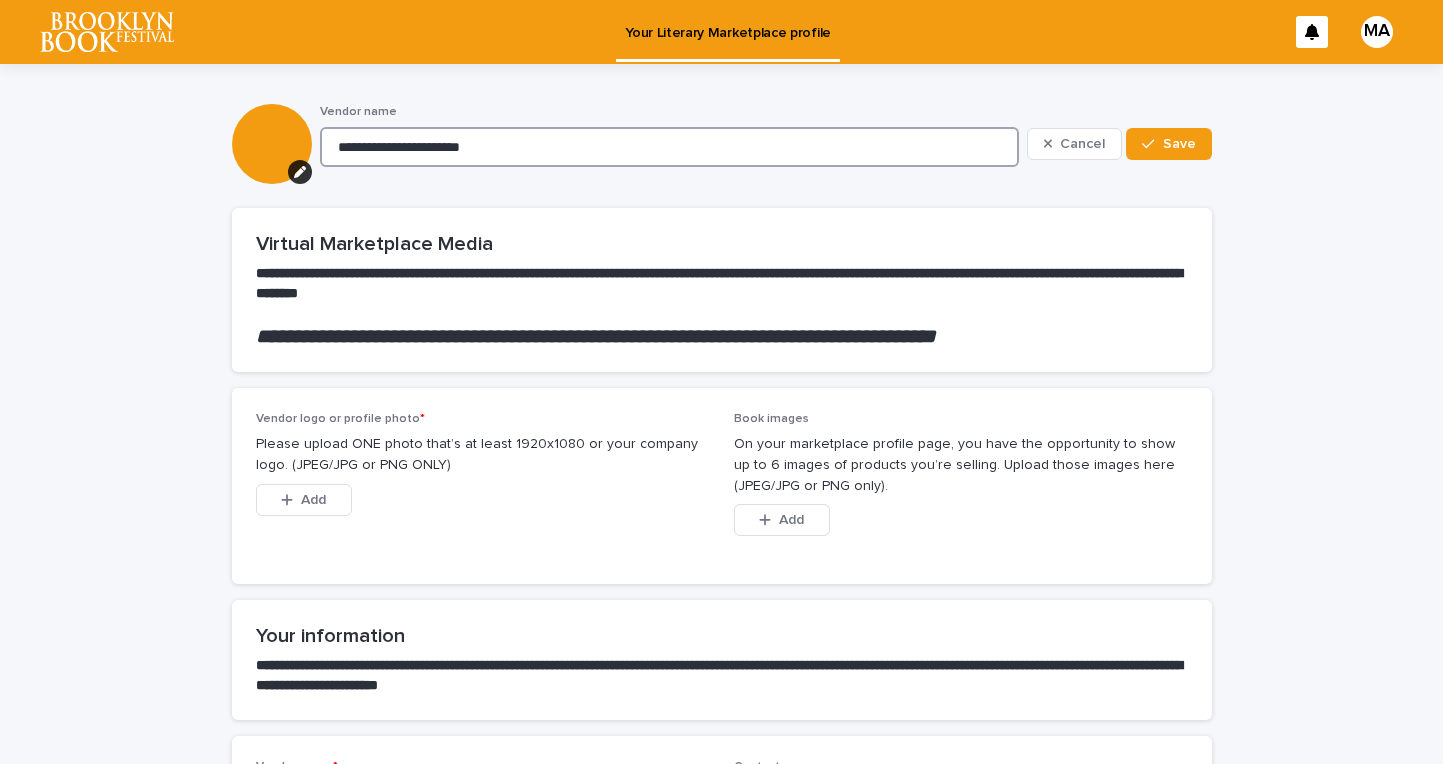 type on "**********" 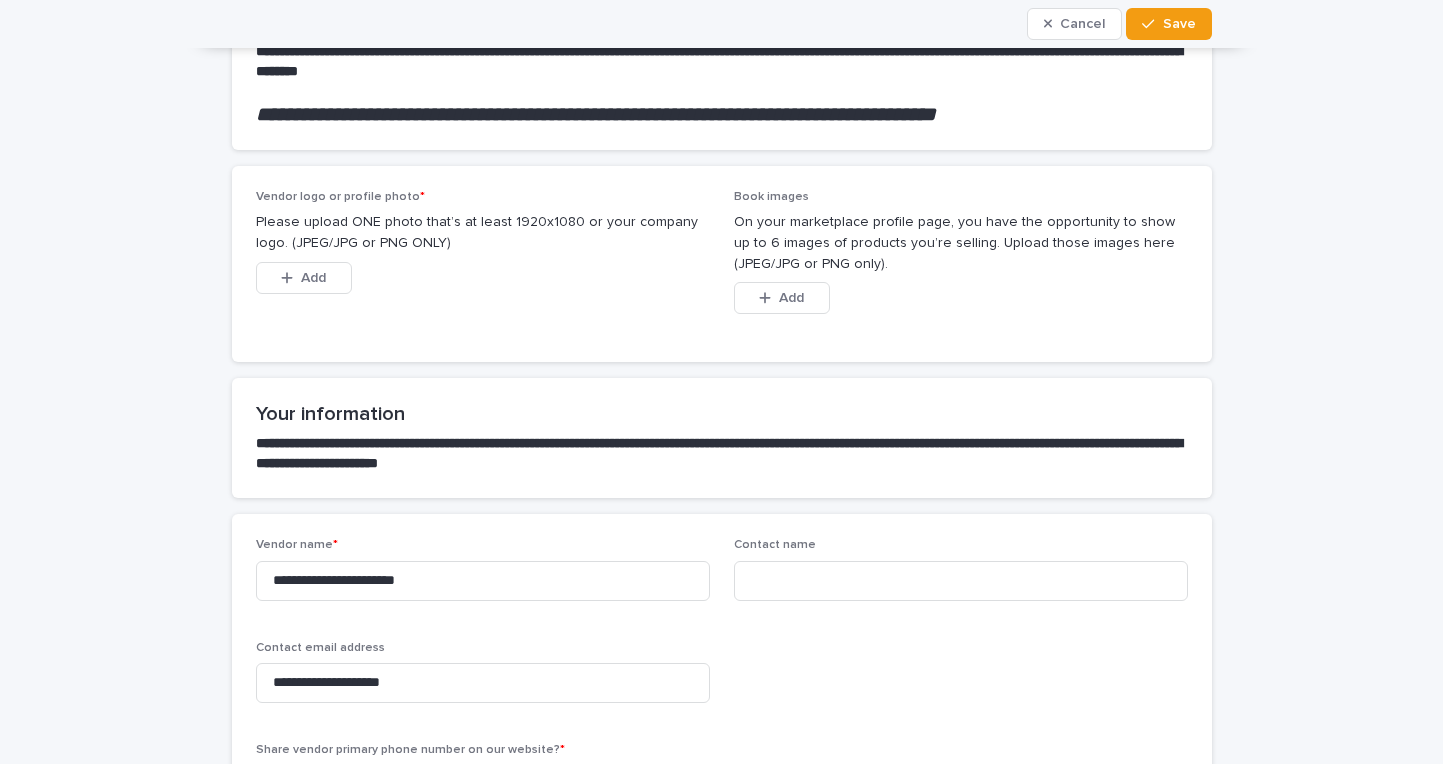 scroll, scrollTop: 0, scrollLeft: 0, axis: both 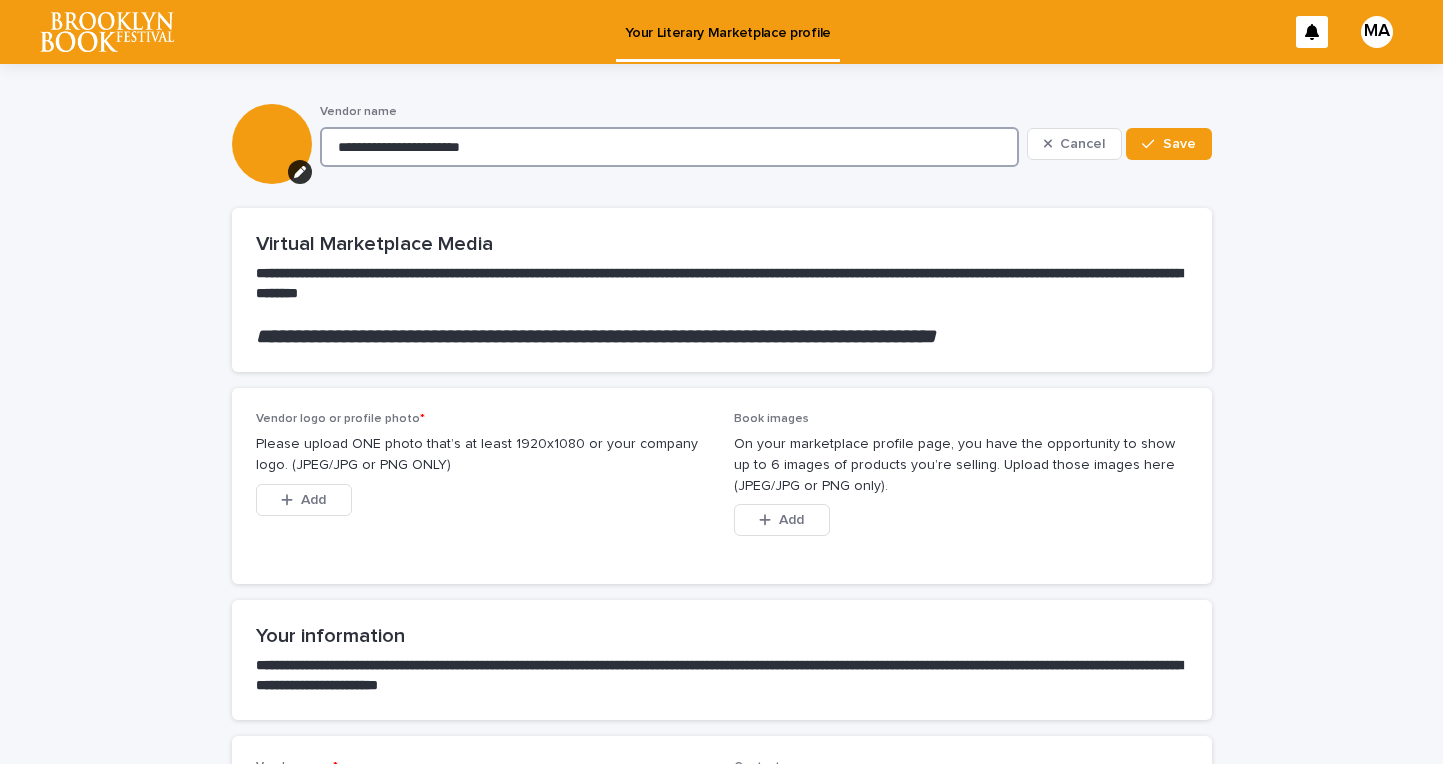 type on "**********" 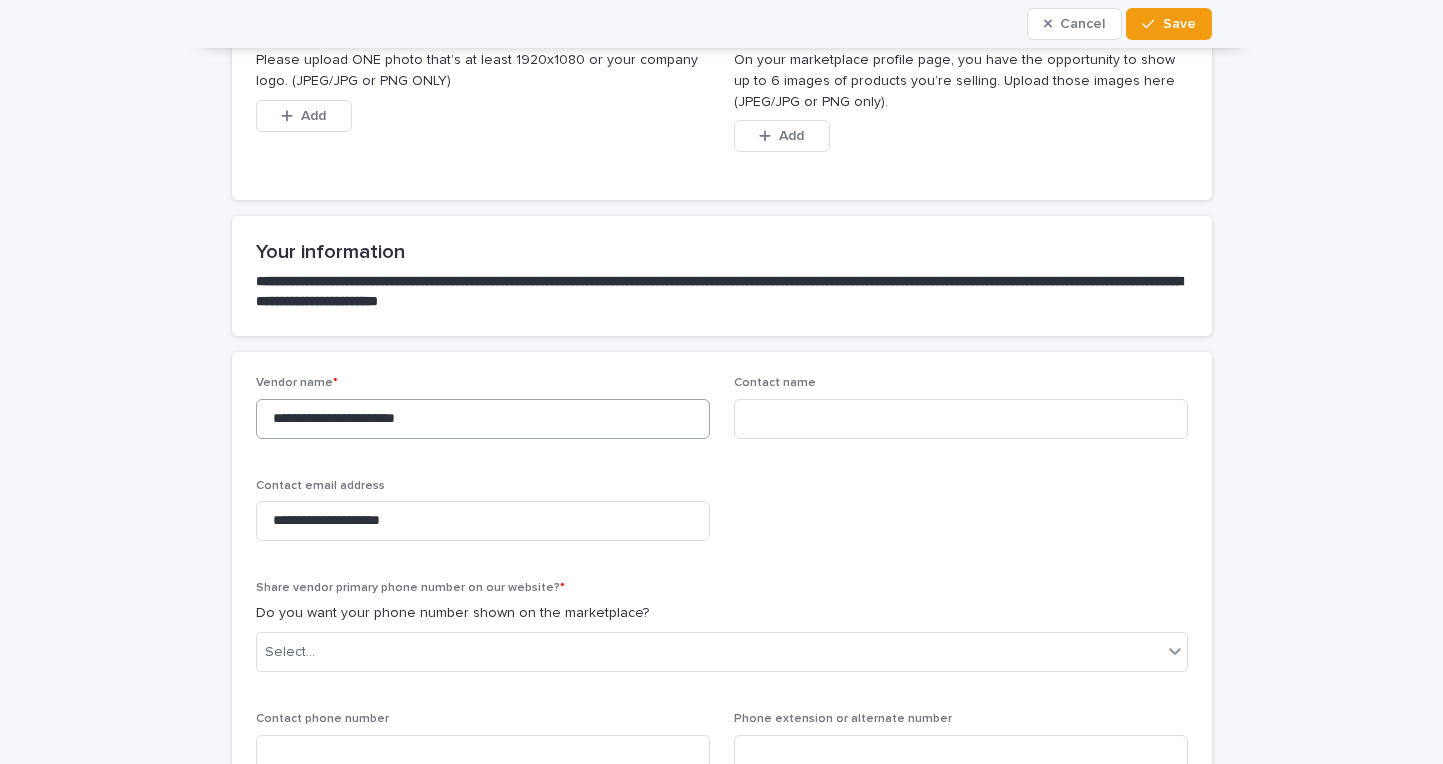 scroll, scrollTop: 385, scrollLeft: 0, axis: vertical 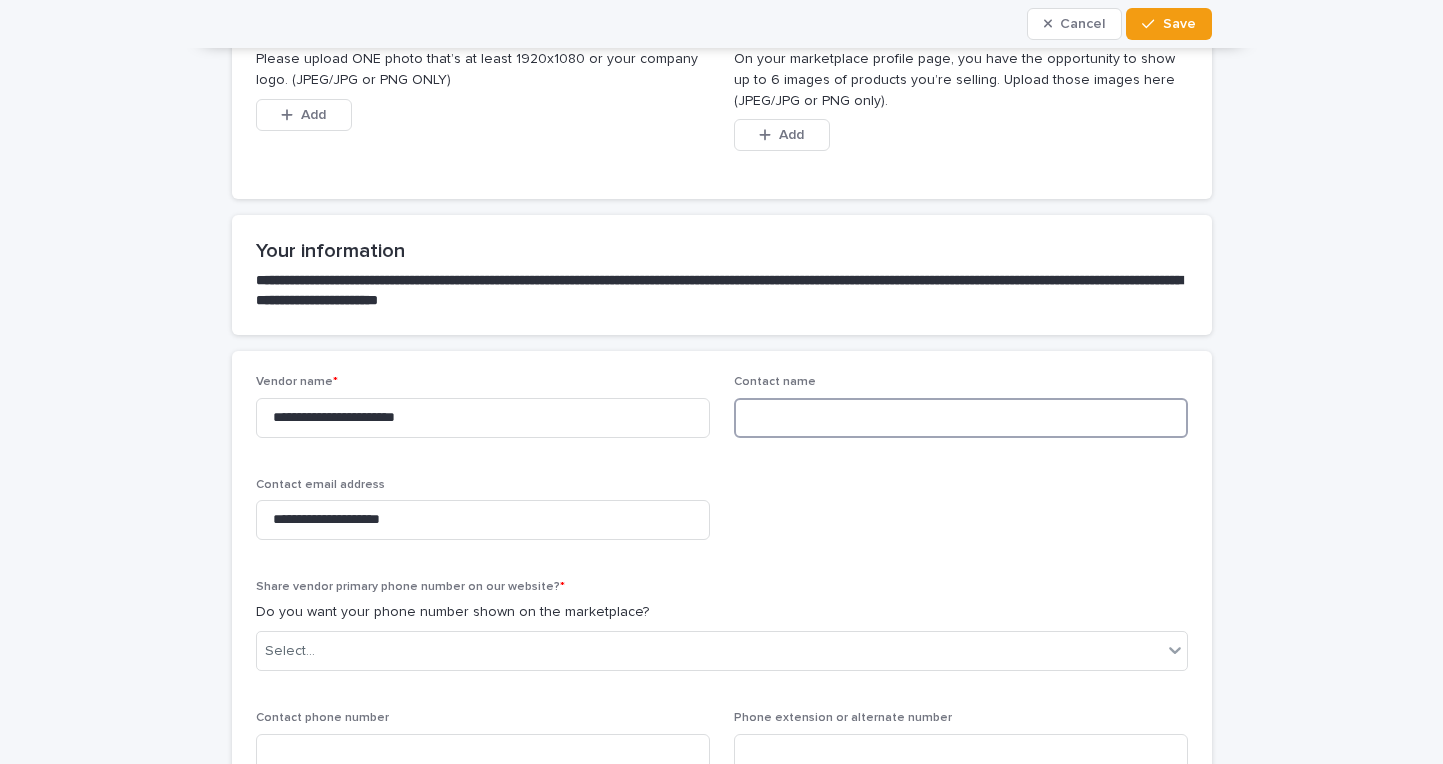 click at bounding box center (961, 418) 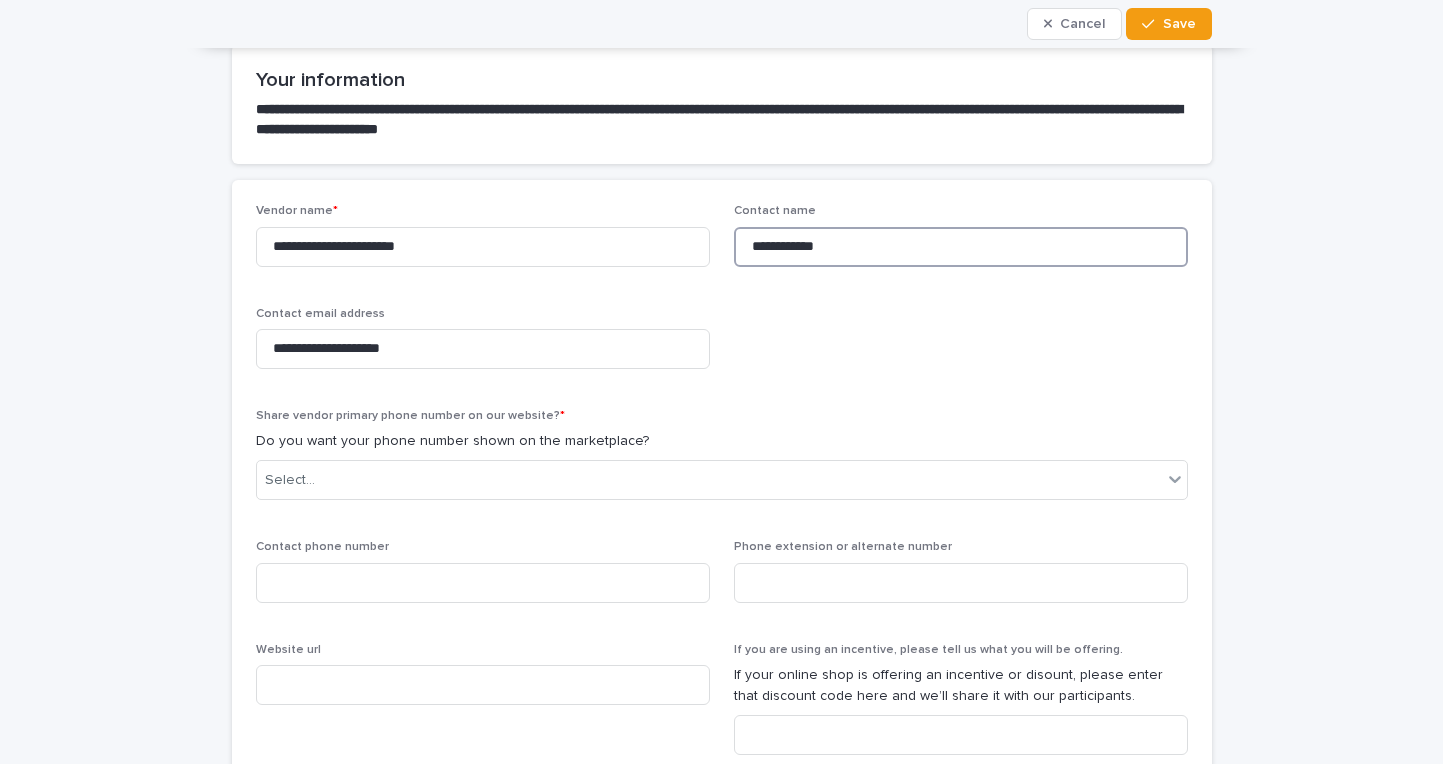 scroll, scrollTop: 559, scrollLeft: 0, axis: vertical 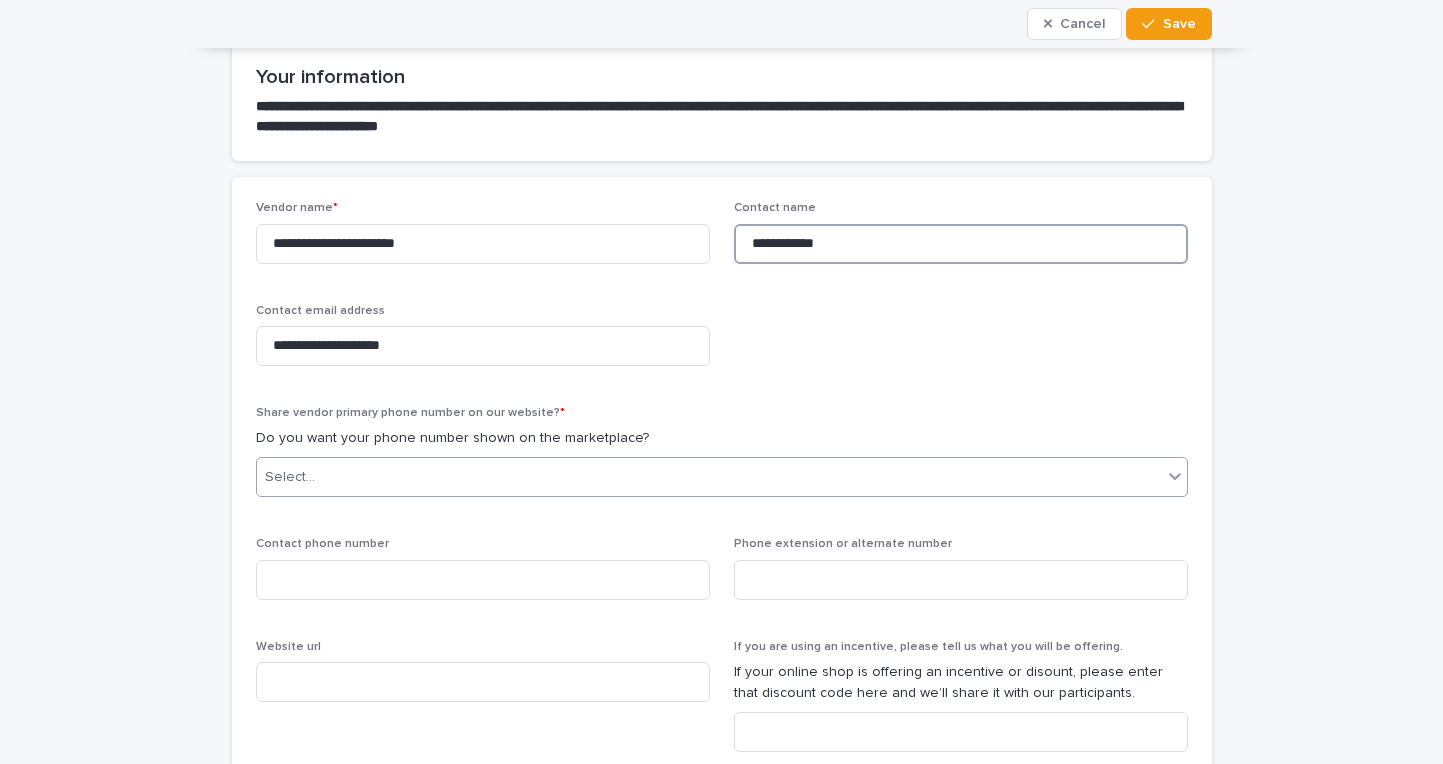 type on "**********" 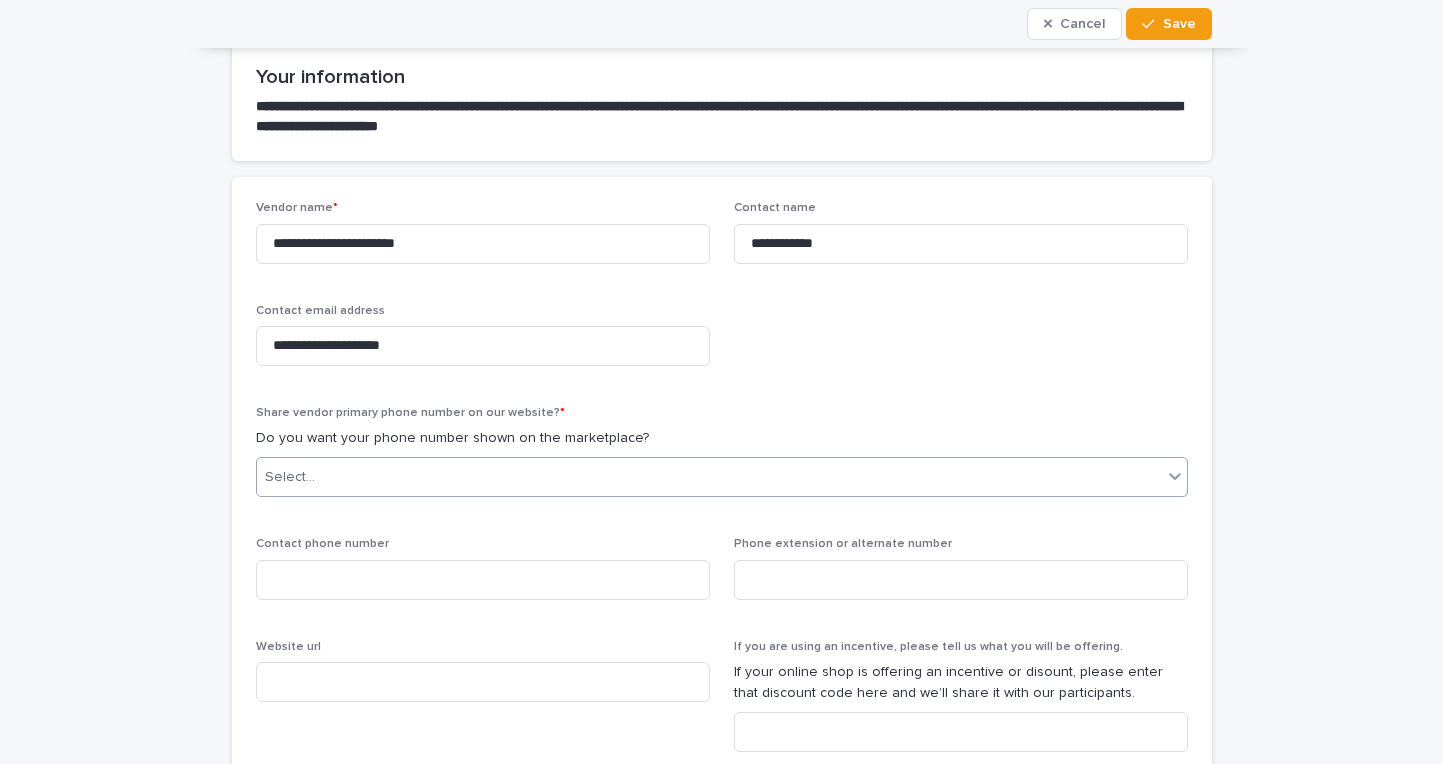 click on "Select..." at bounding box center [709, 477] 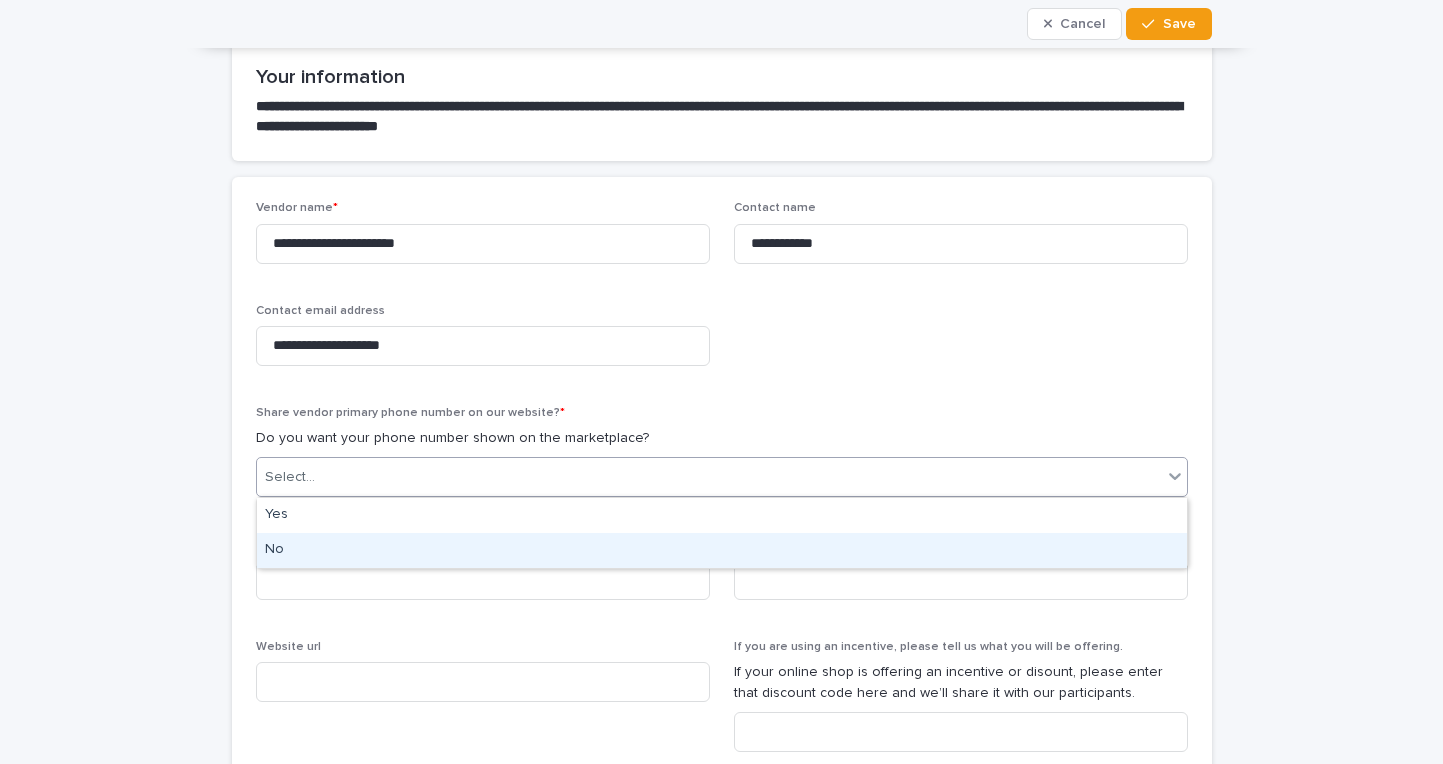 click on "No" at bounding box center (722, 550) 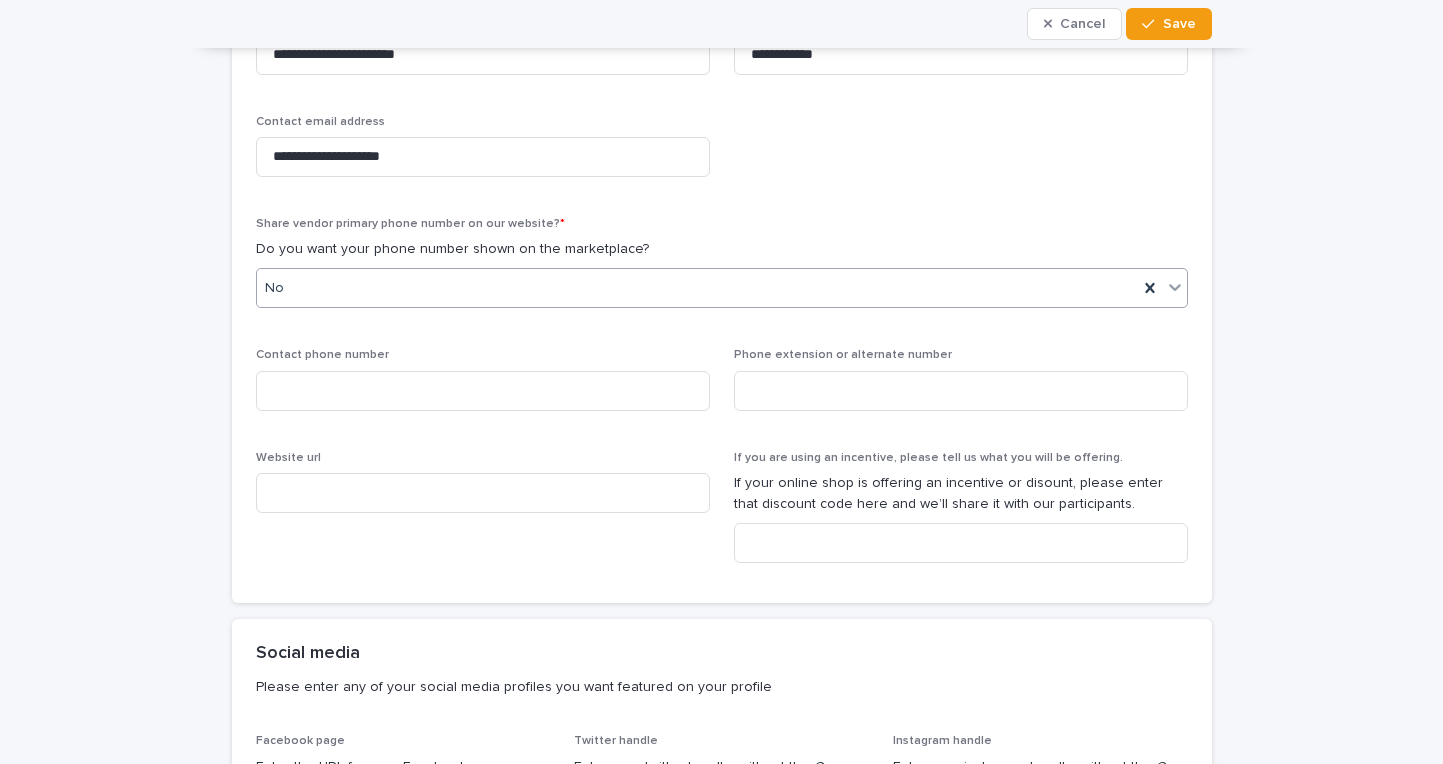 scroll, scrollTop: 752, scrollLeft: 0, axis: vertical 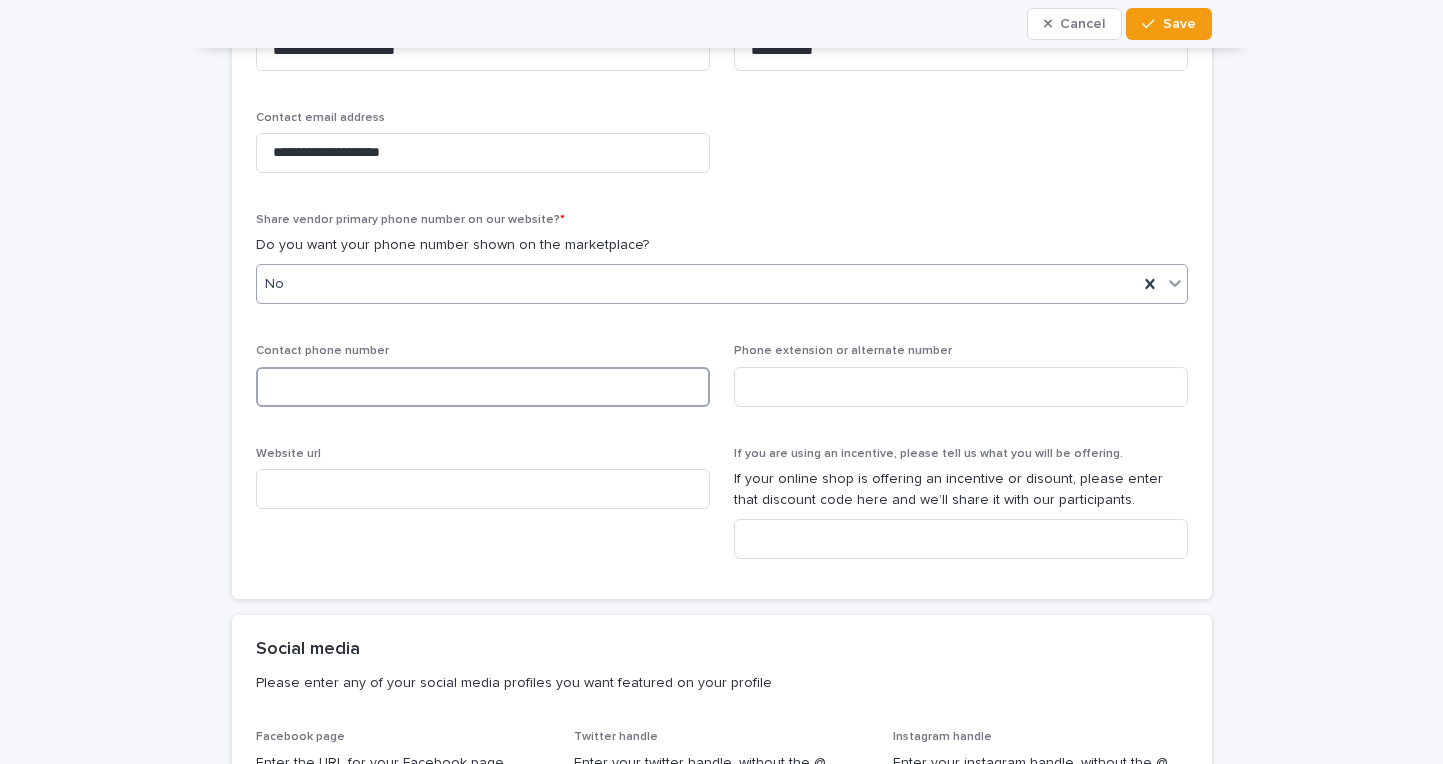 click at bounding box center [483, 387] 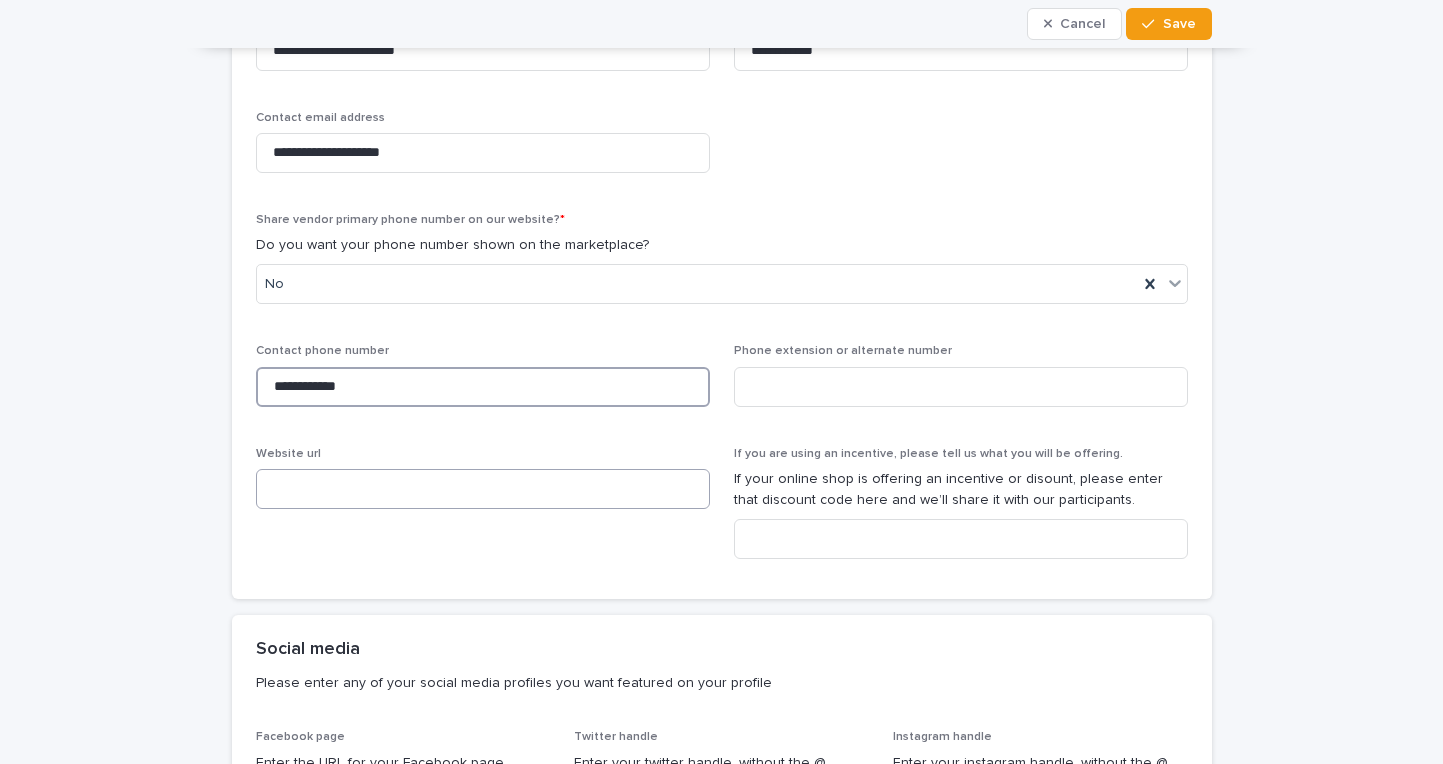 type on "**********" 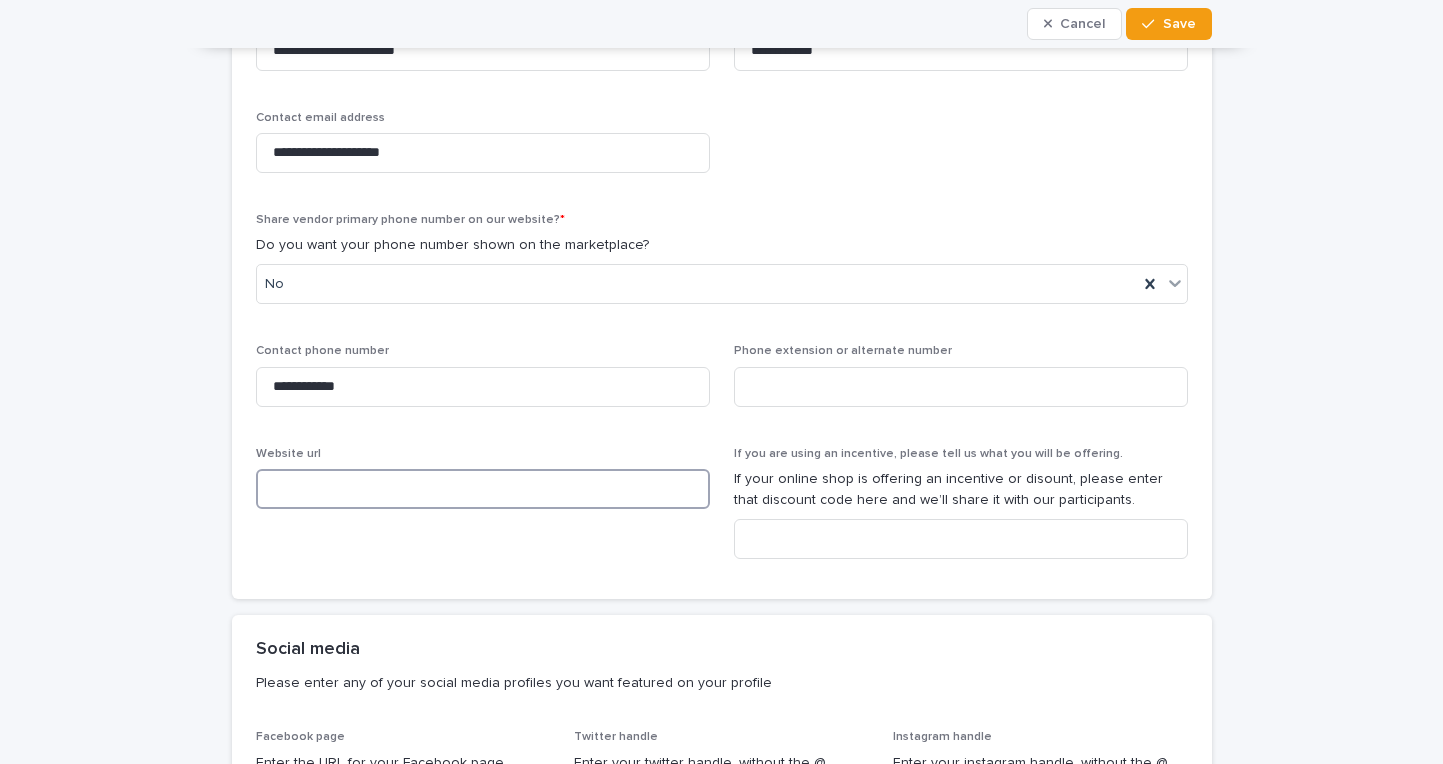 click at bounding box center (483, 489) 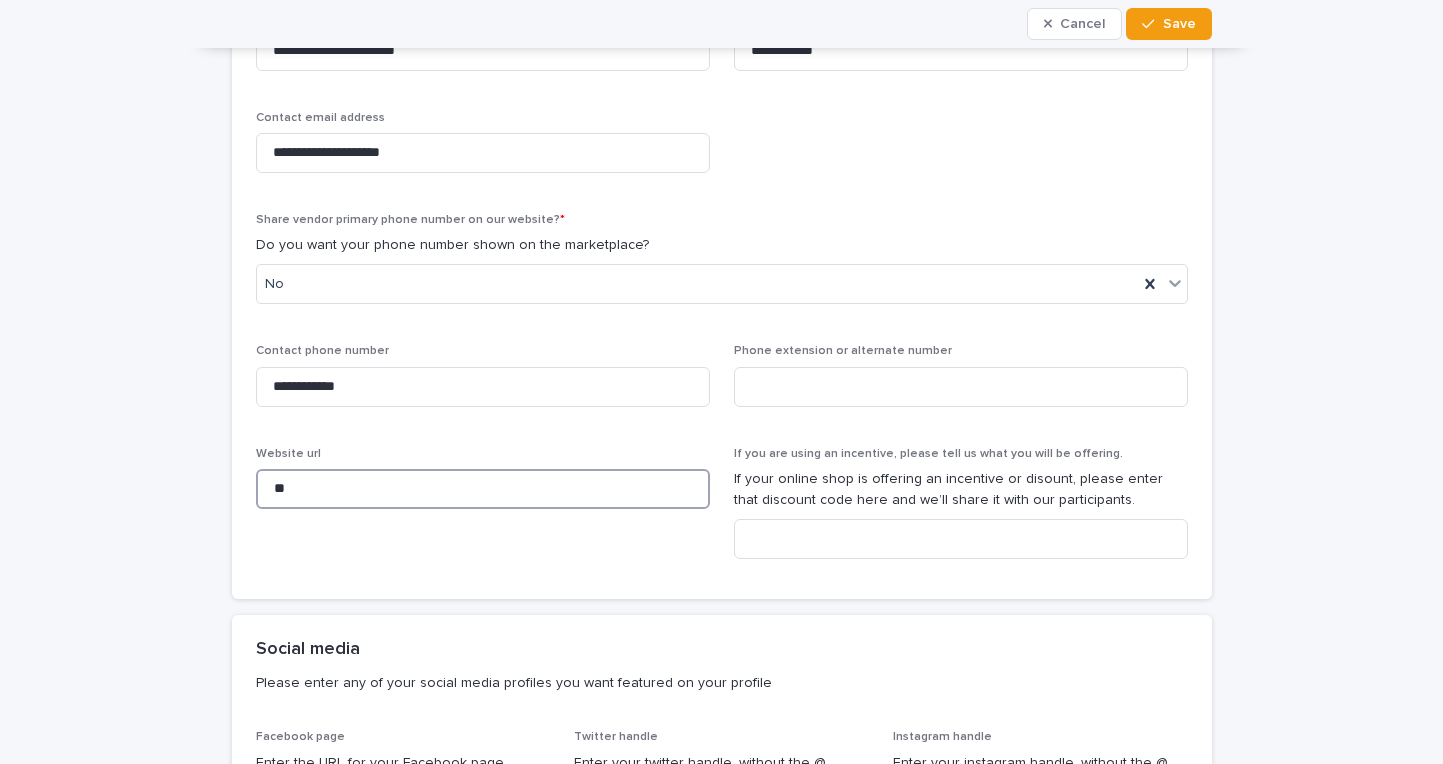 type on "*" 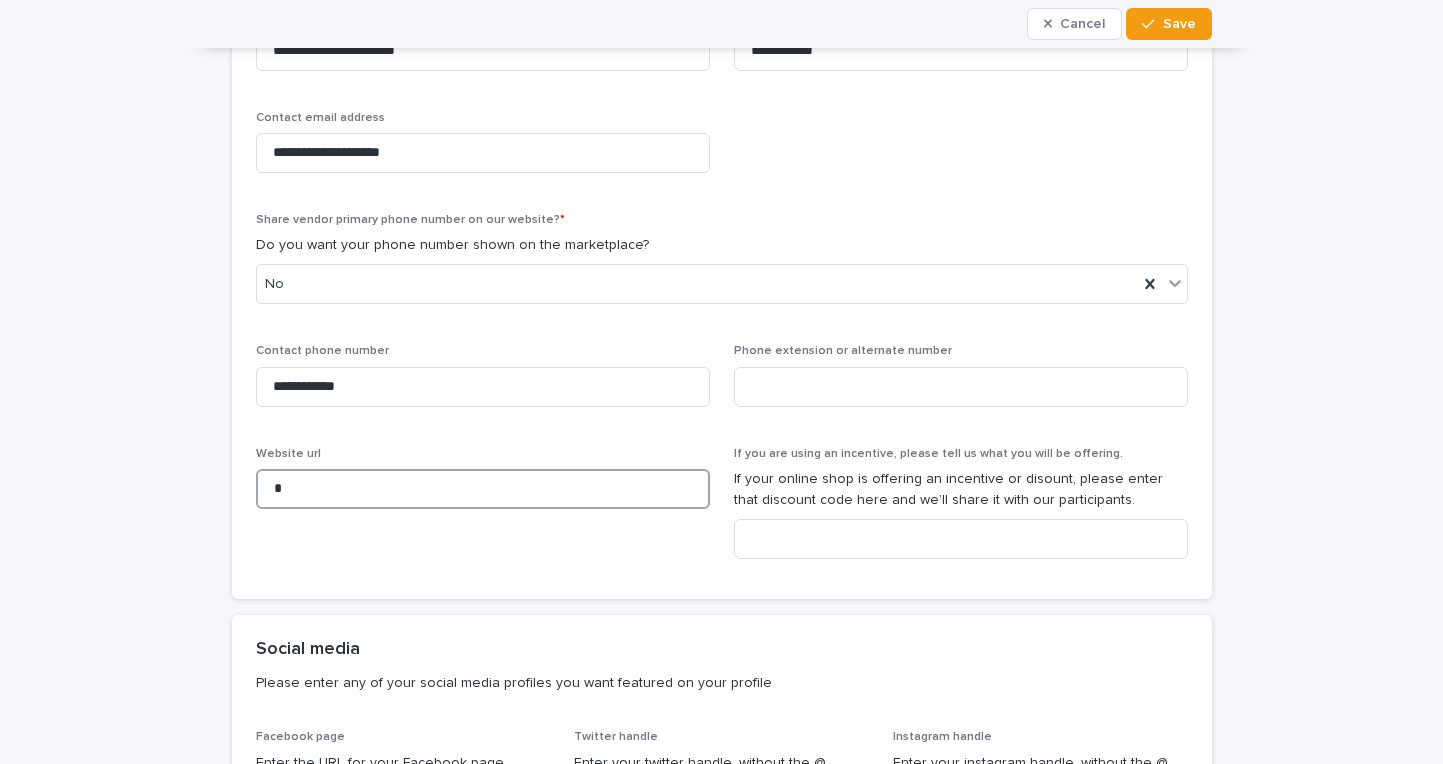 type 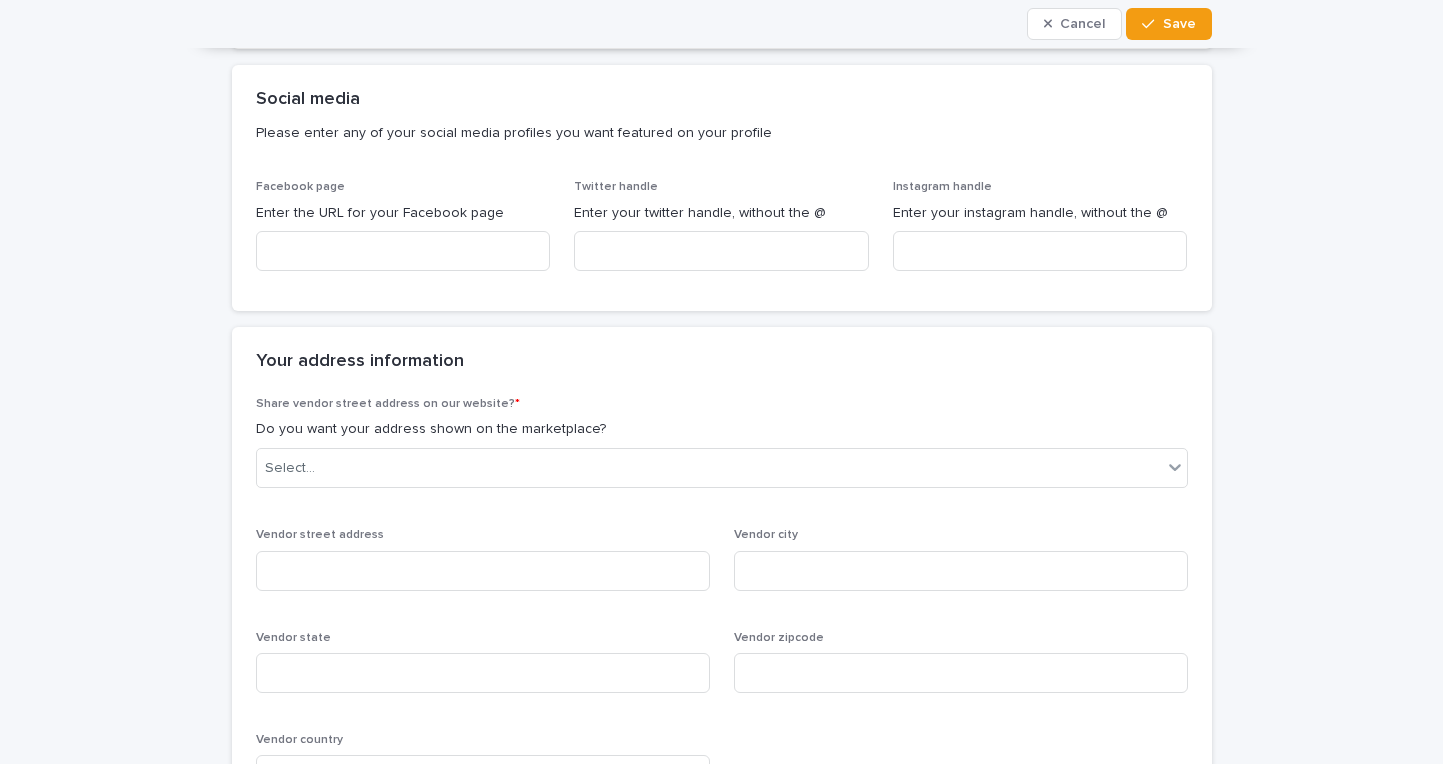 scroll, scrollTop: 1311, scrollLeft: 0, axis: vertical 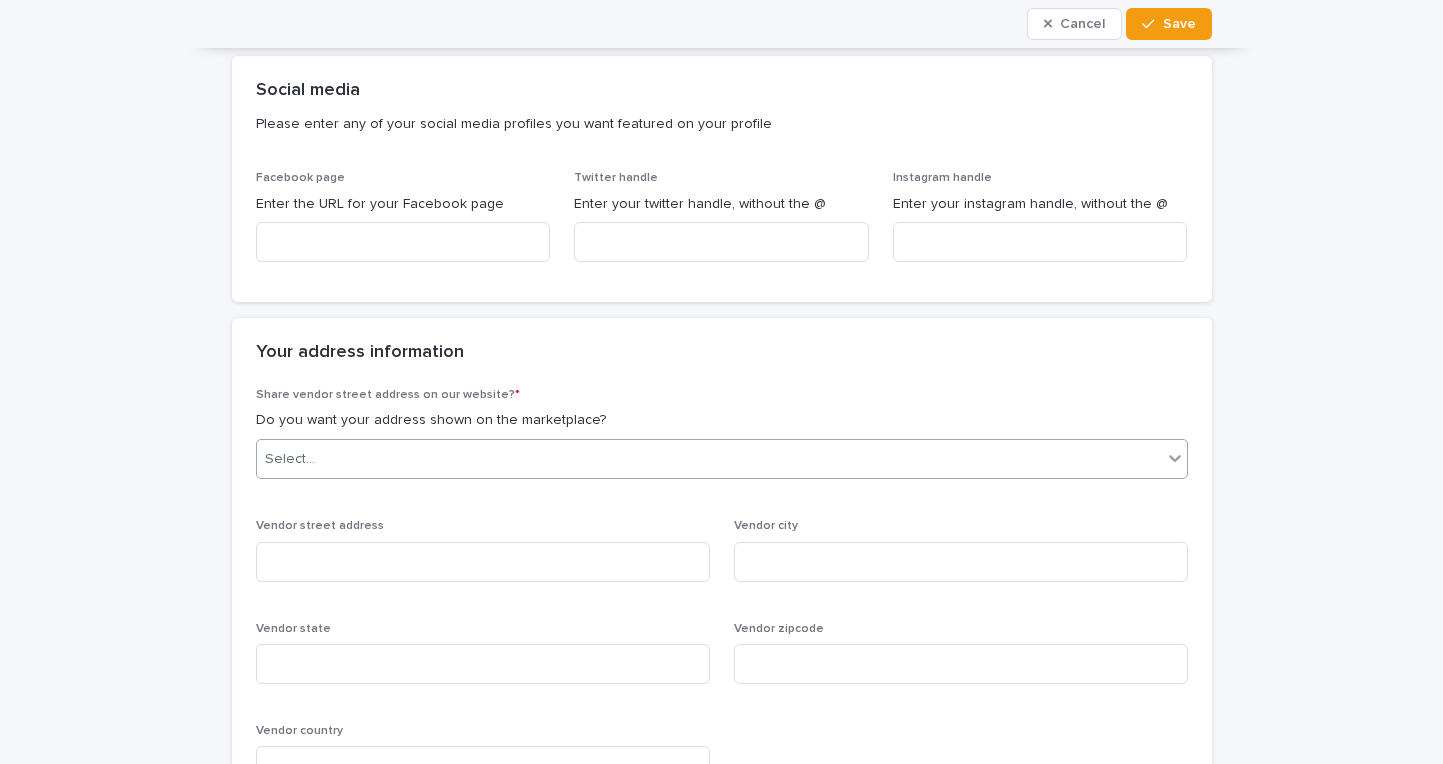 click on "Select..." at bounding box center (709, 459) 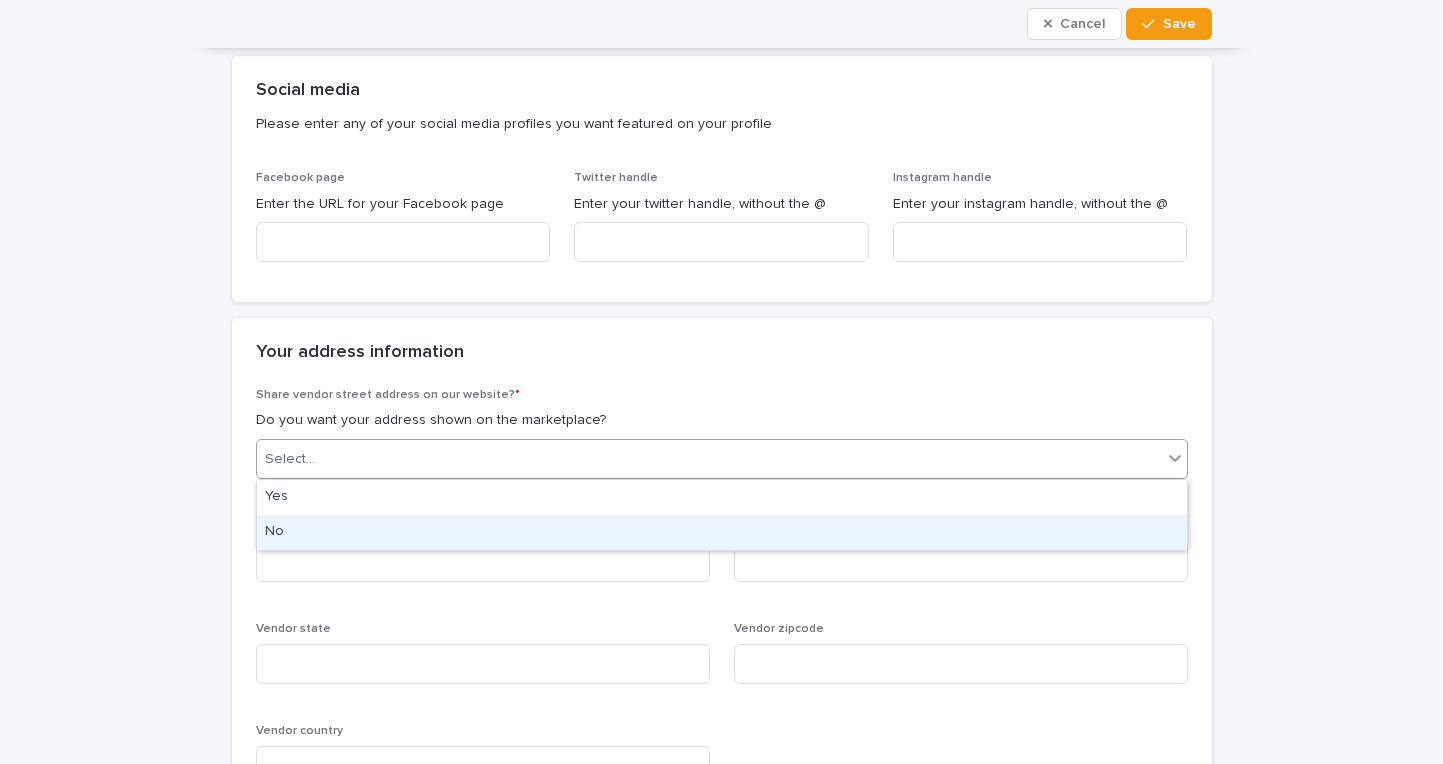click on "No" at bounding box center (722, 532) 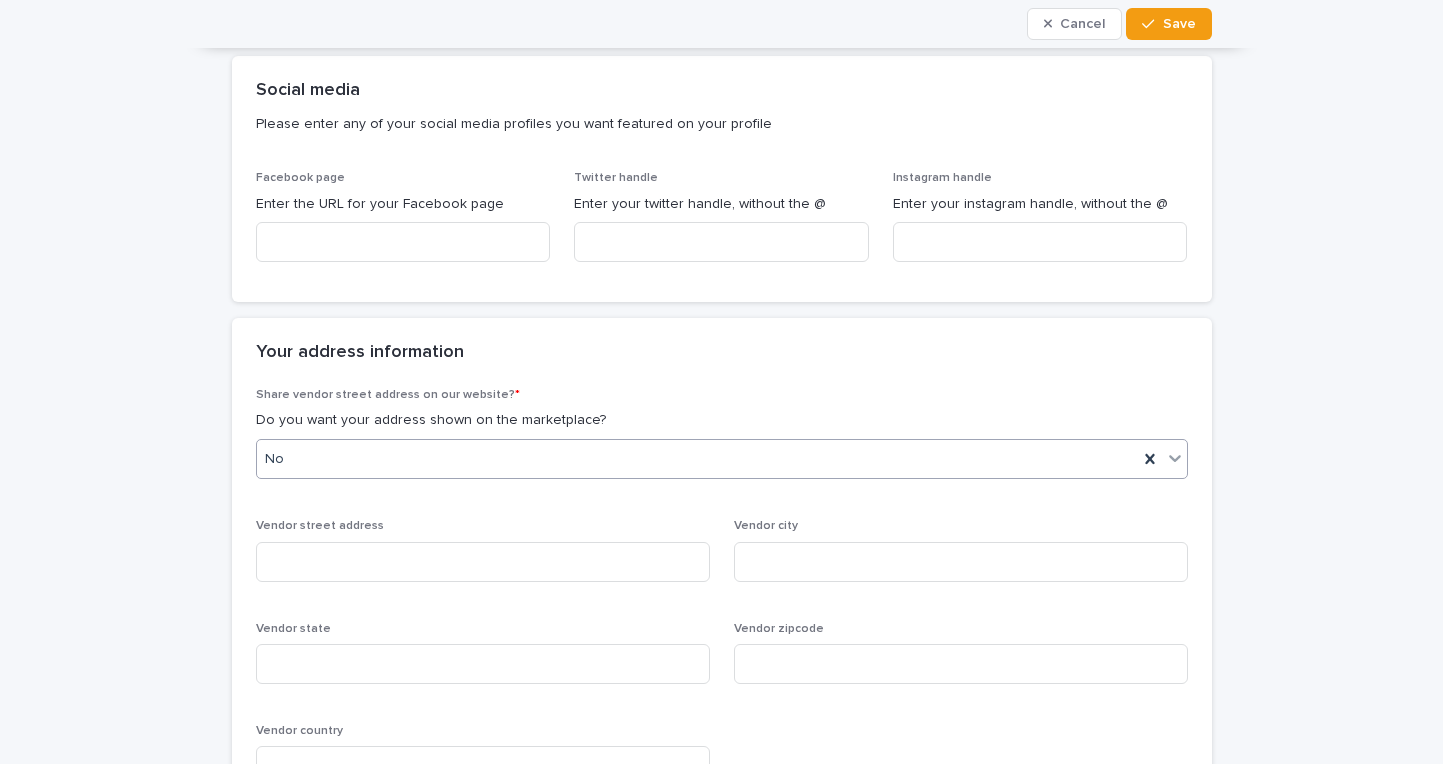 scroll, scrollTop: 1419, scrollLeft: 0, axis: vertical 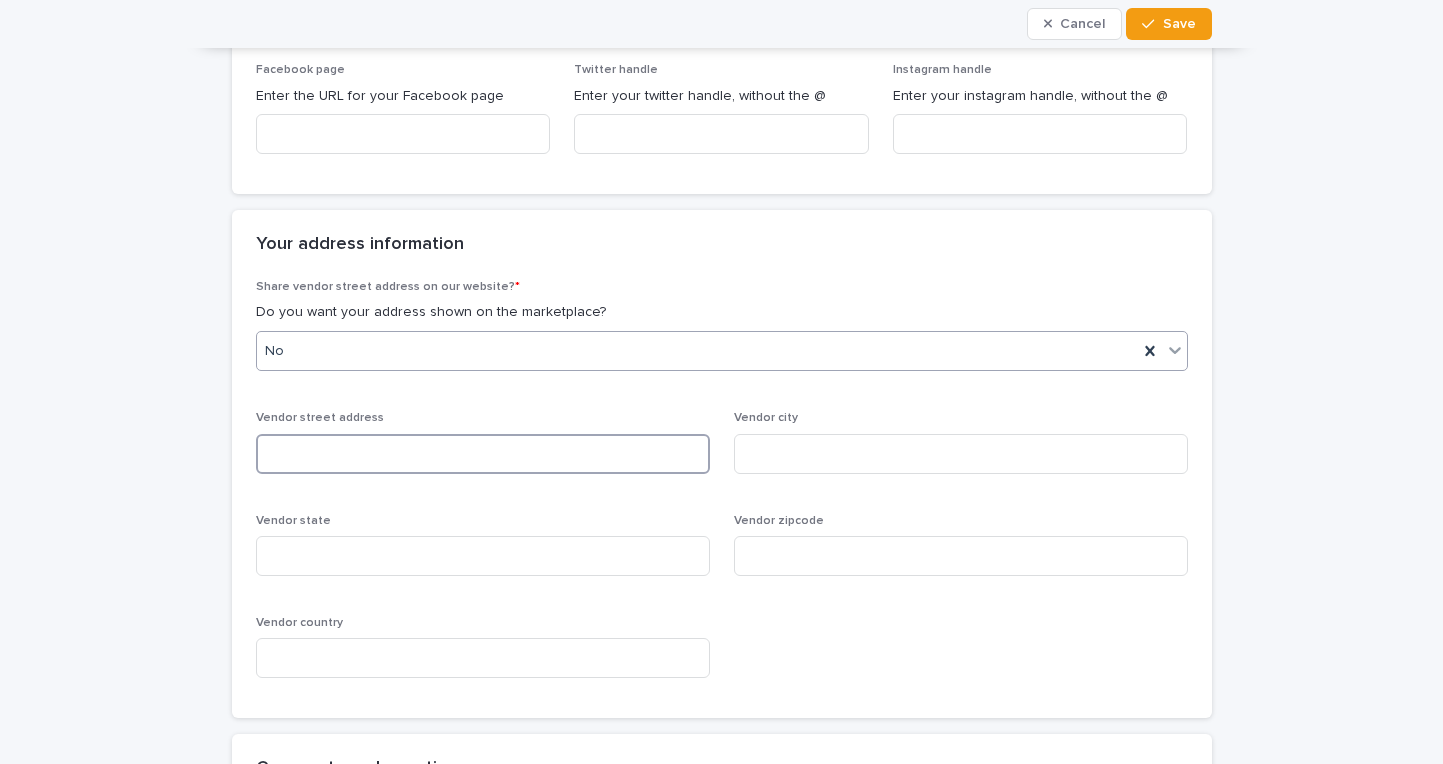 click at bounding box center (483, 454) 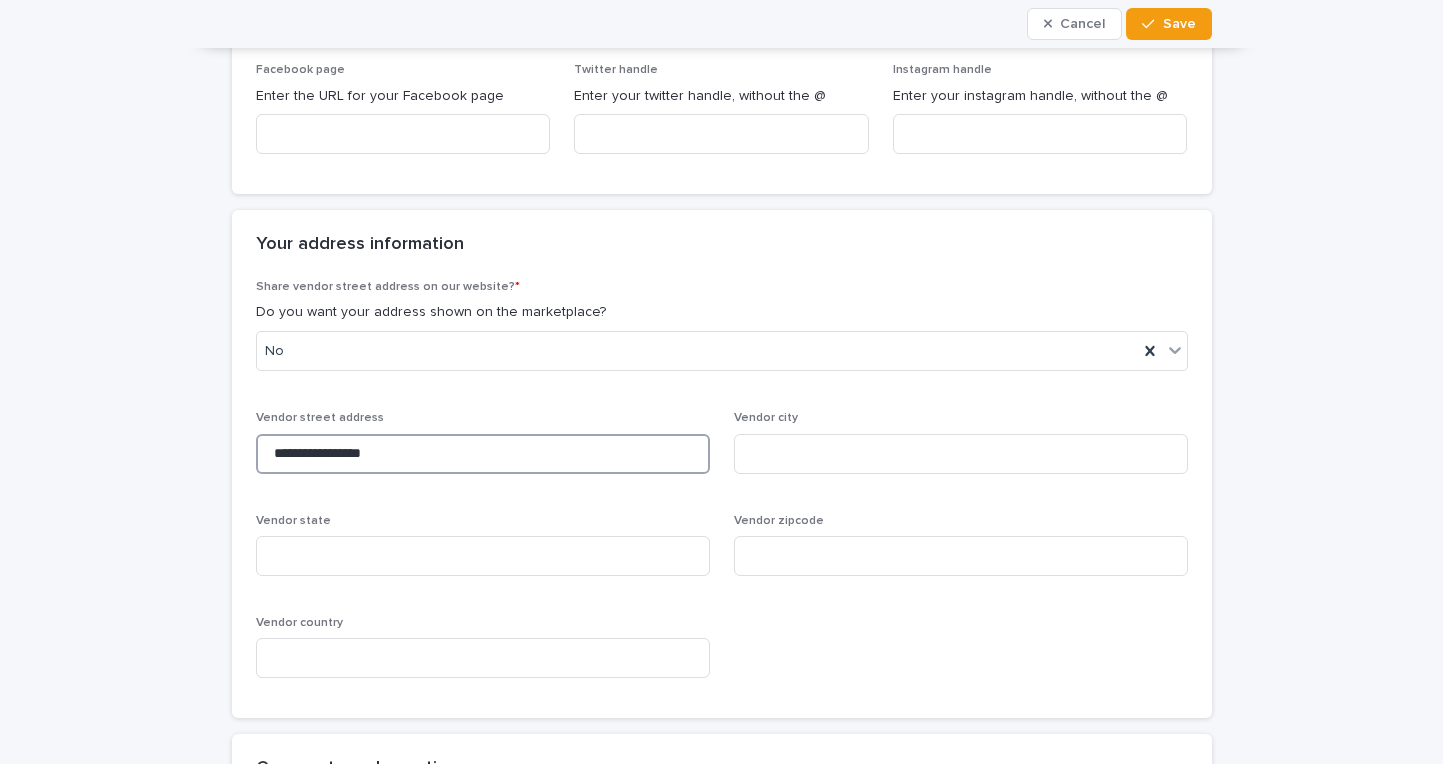 click on "**********" at bounding box center (483, 454) 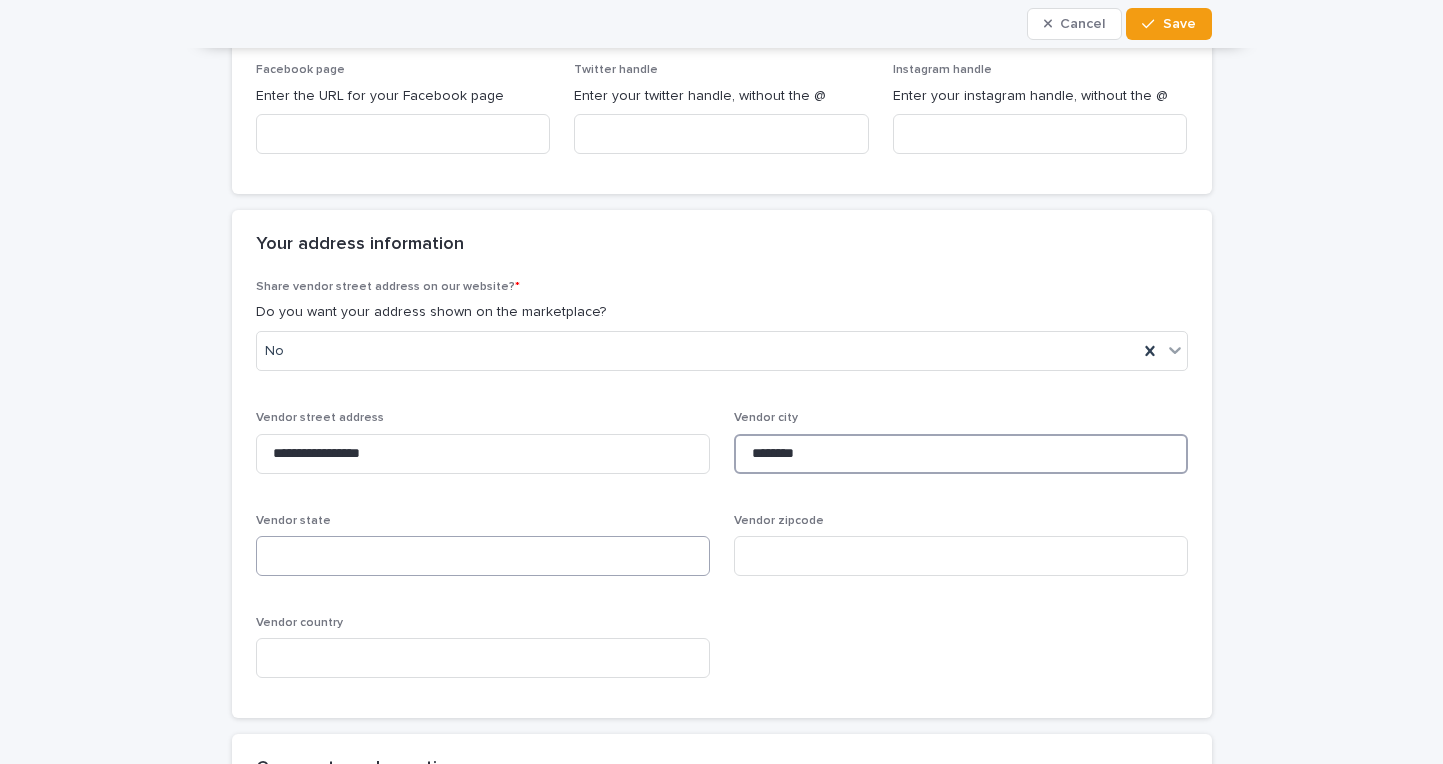 type on "********" 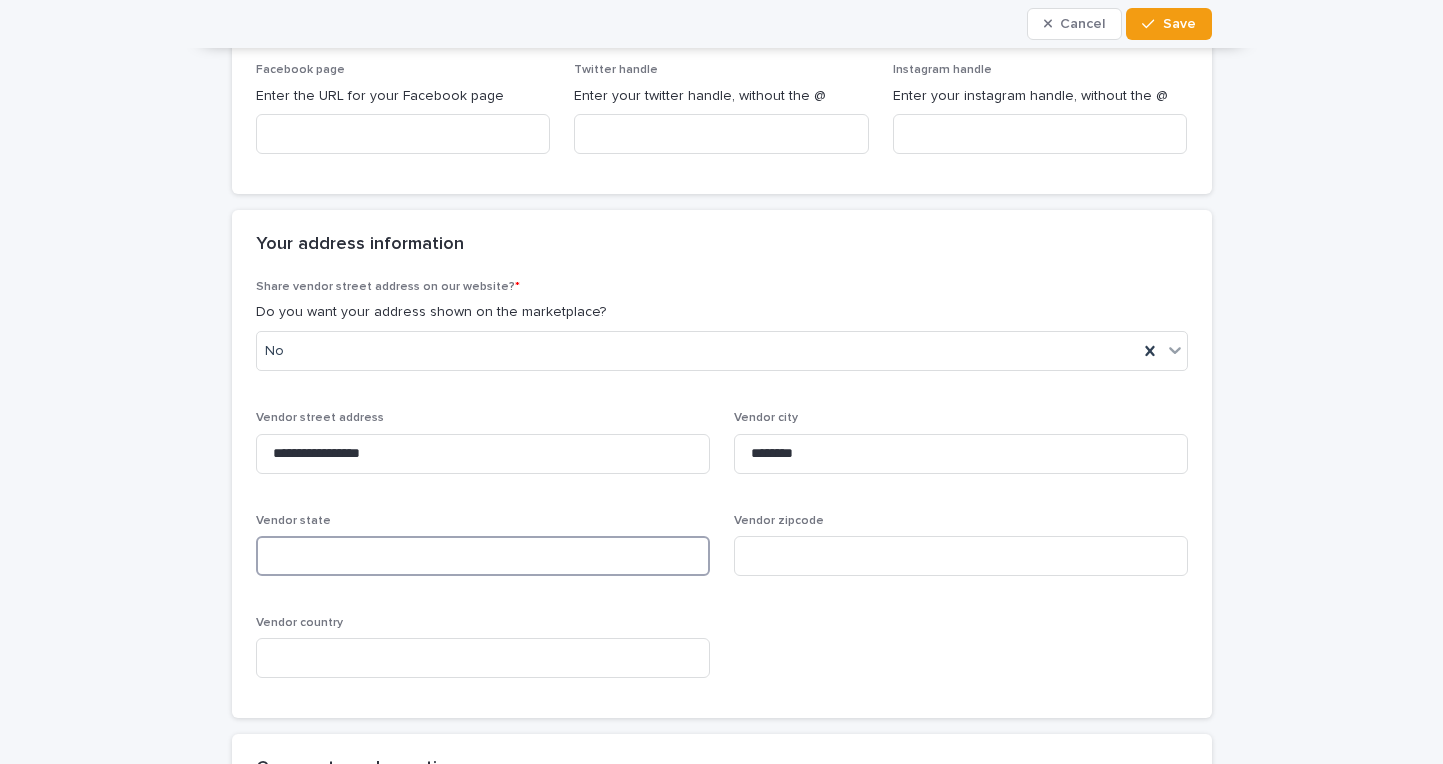 click at bounding box center (483, 556) 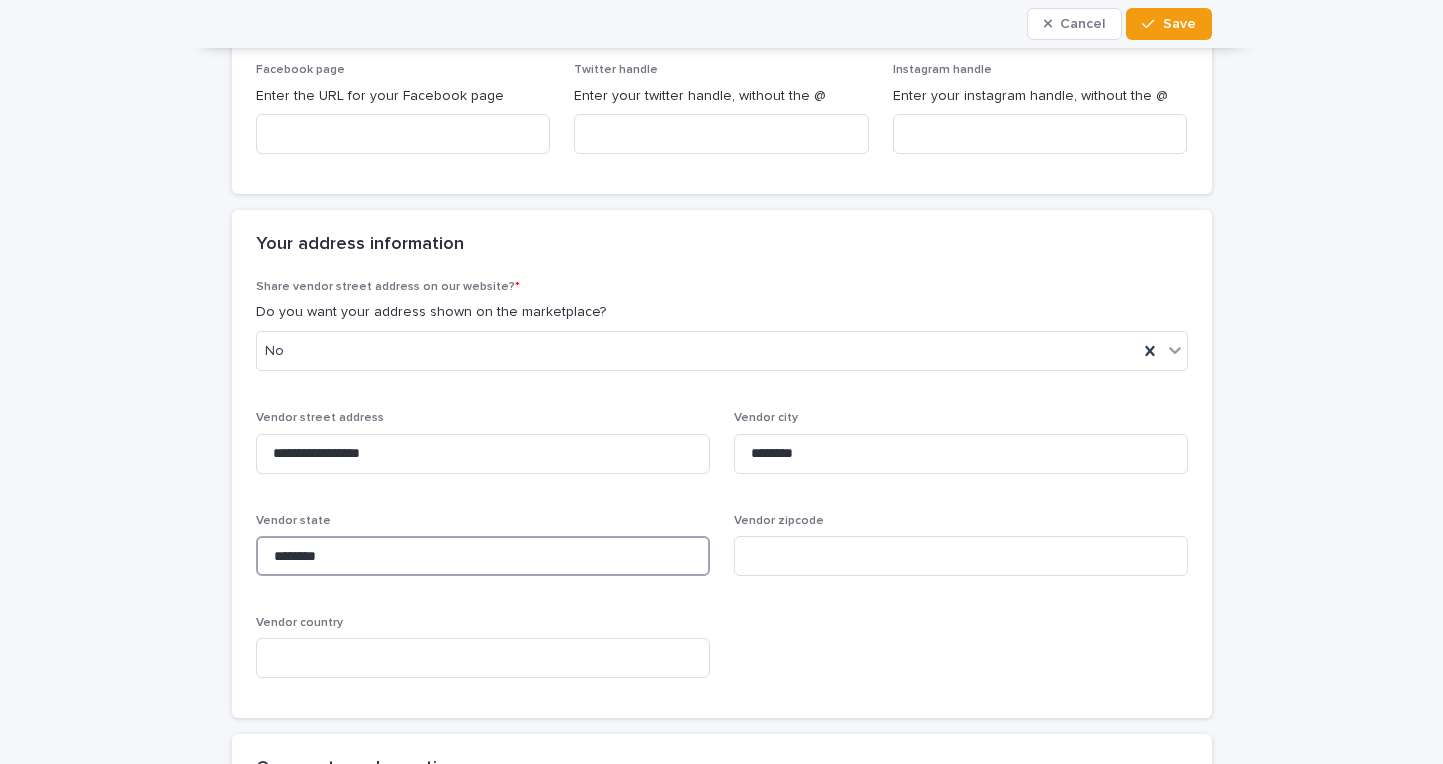 type on "********" 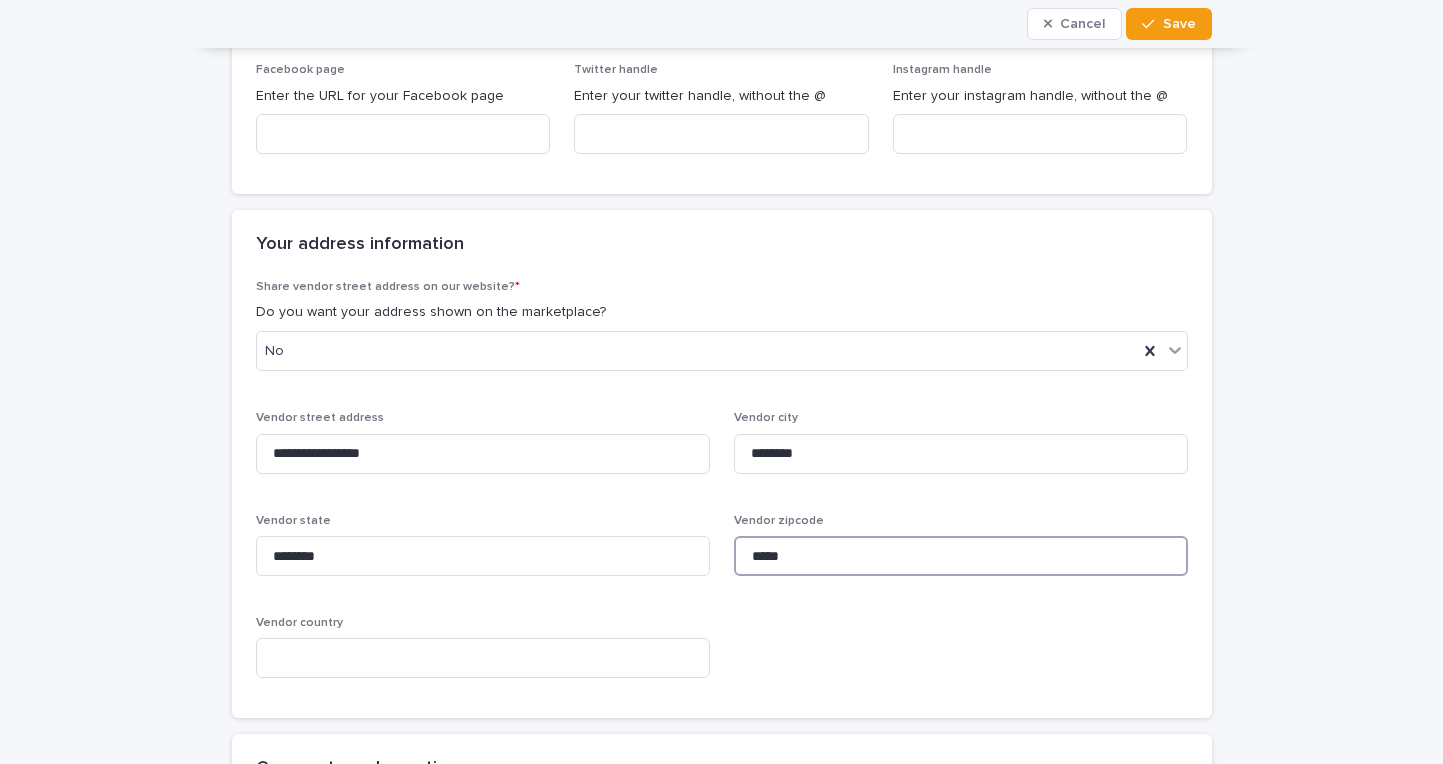 type on "*****" 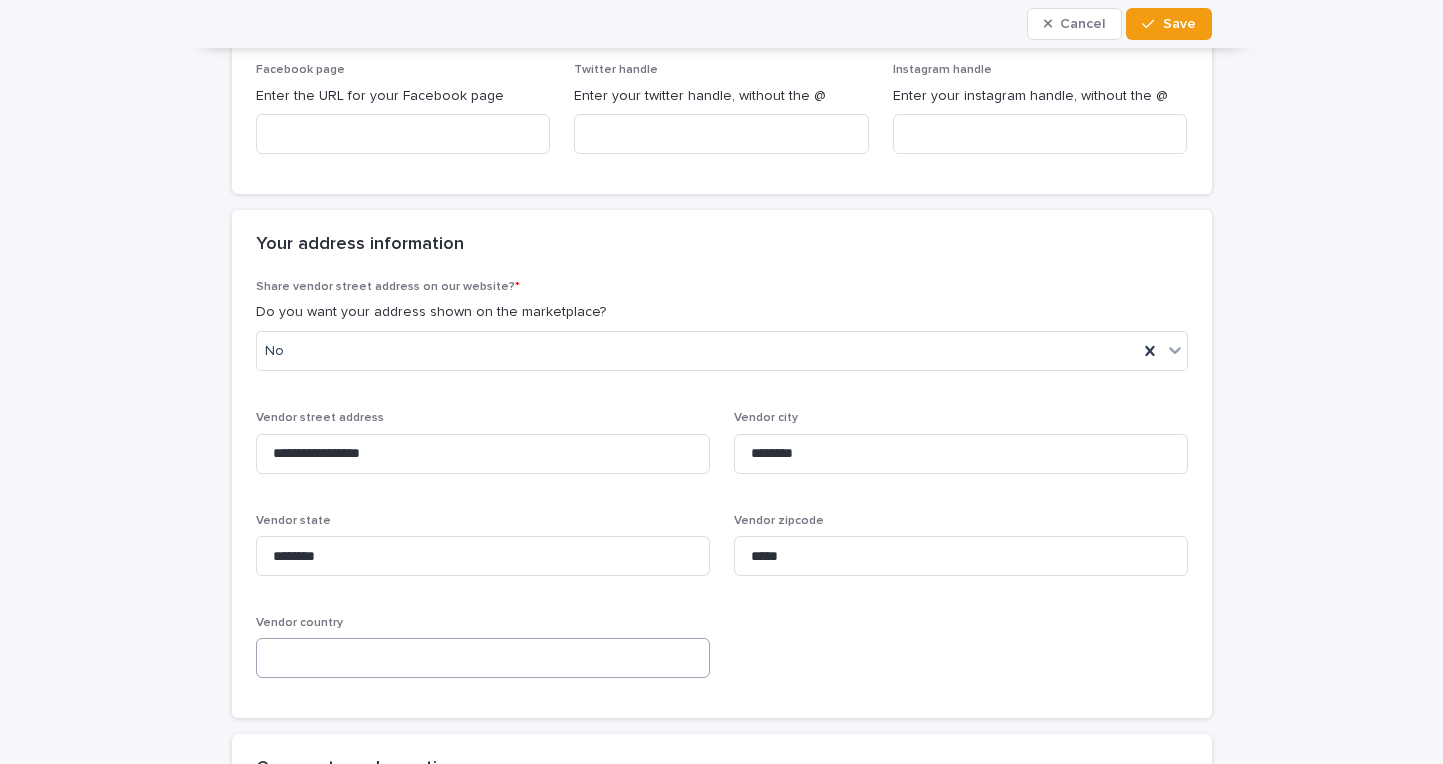 click on "Vendor country" at bounding box center [483, 655] 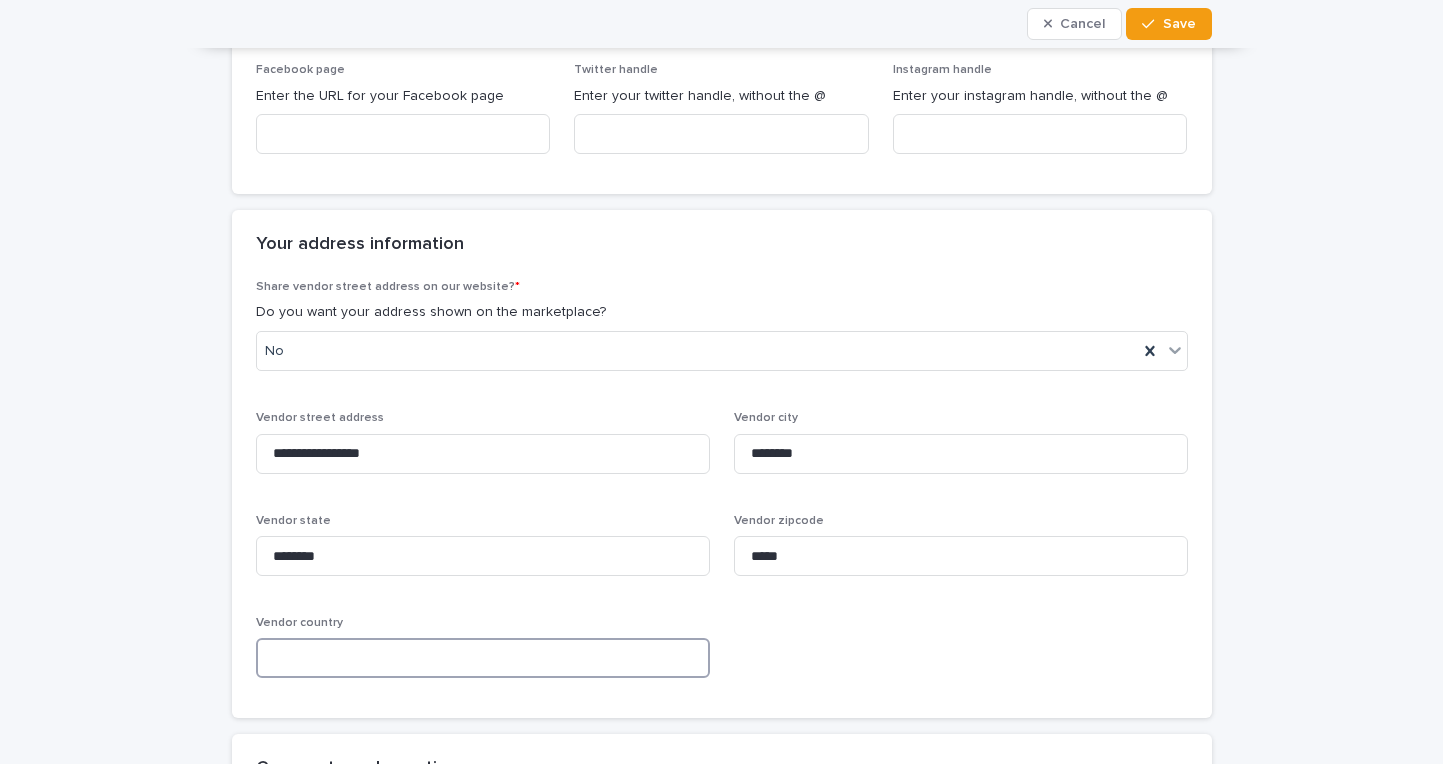 click at bounding box center (483, 658) 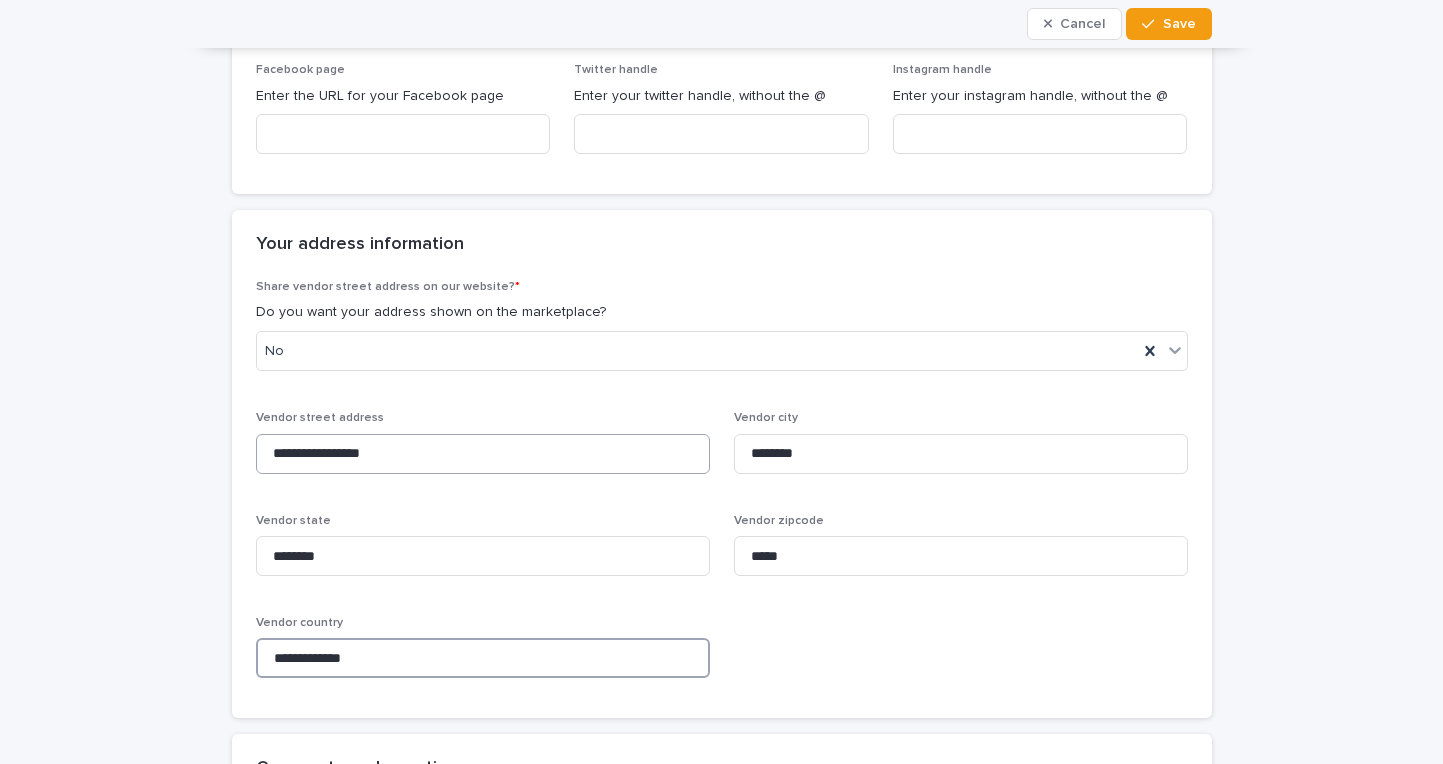 scroll, scrollTop: 1734, scrollLeft: 0, axis: vertical 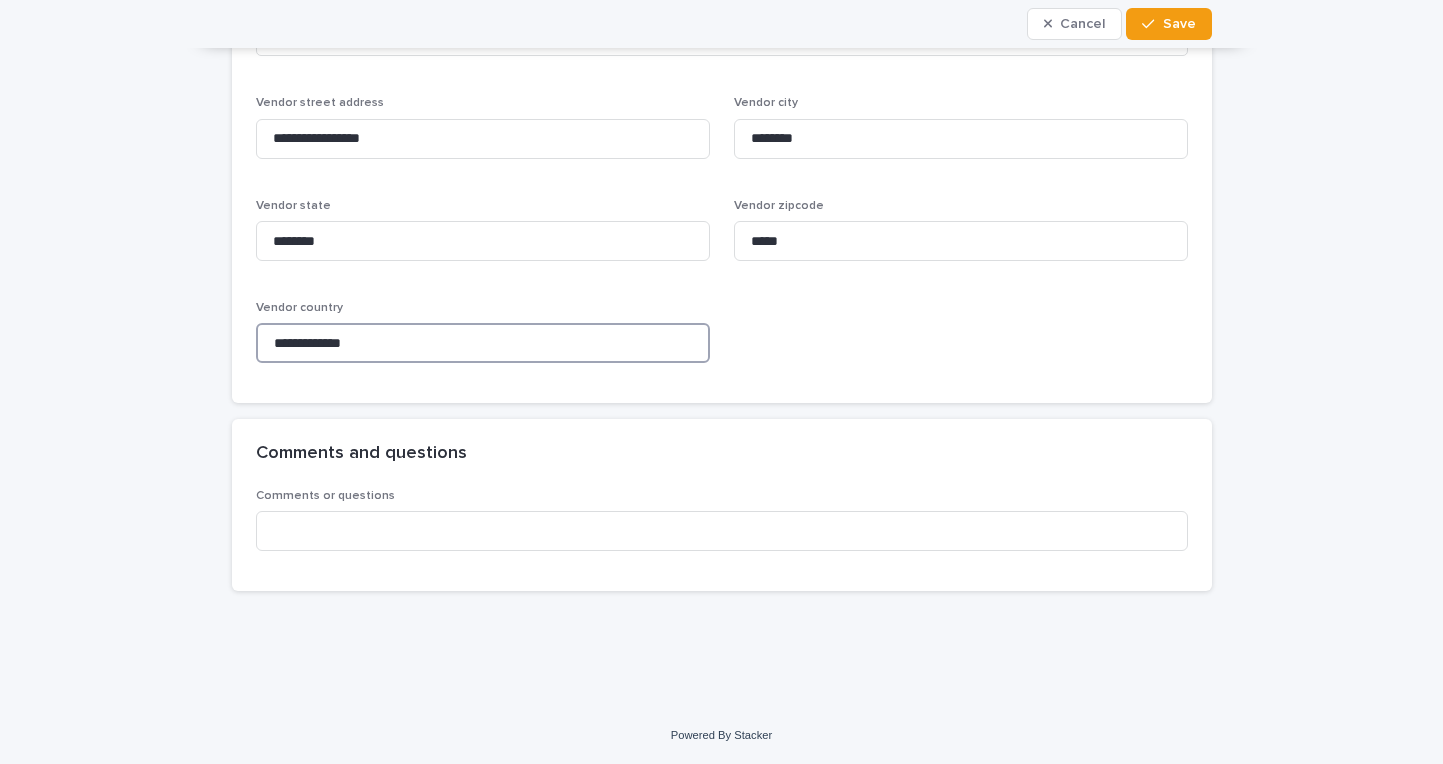 type on "**********" 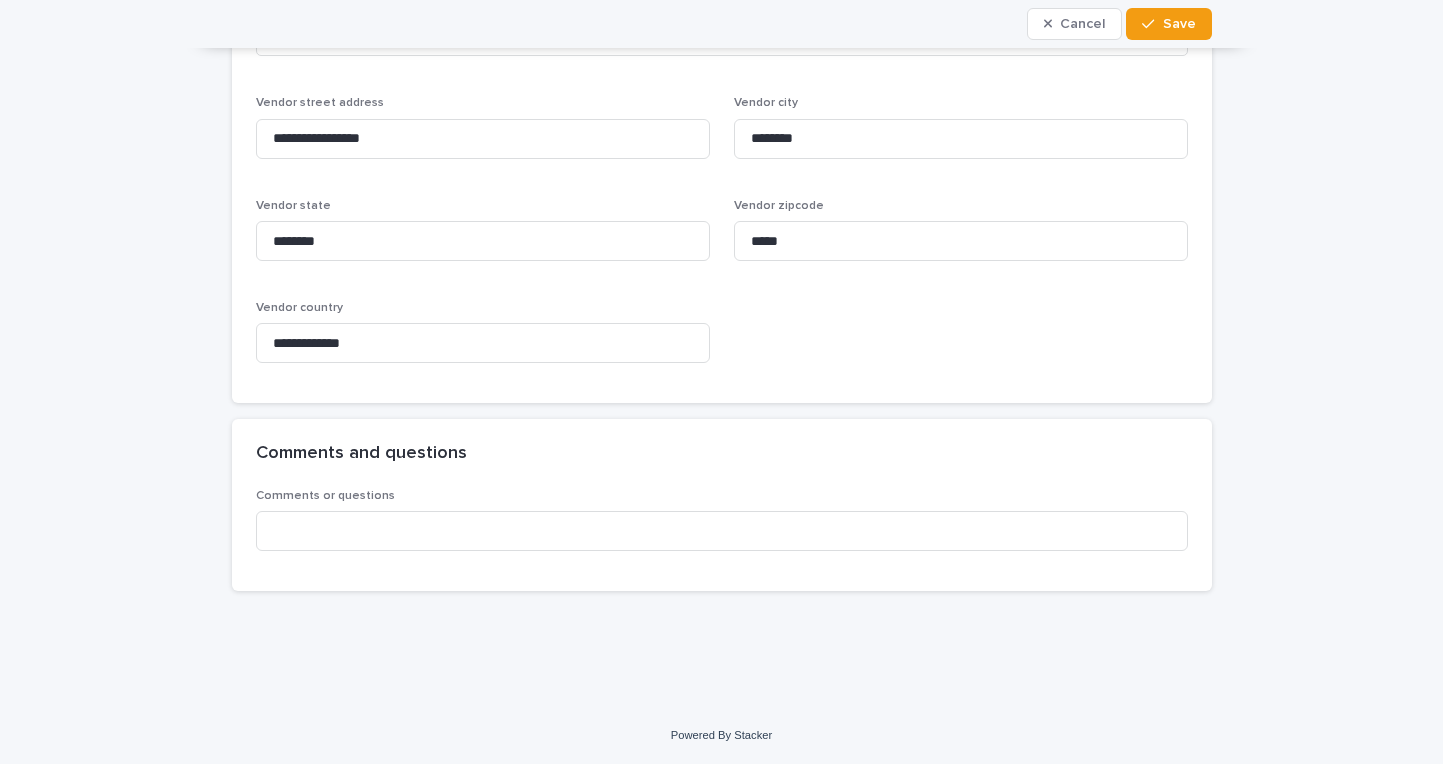 click on "Comments and questions" at bounding box center (718, 454) 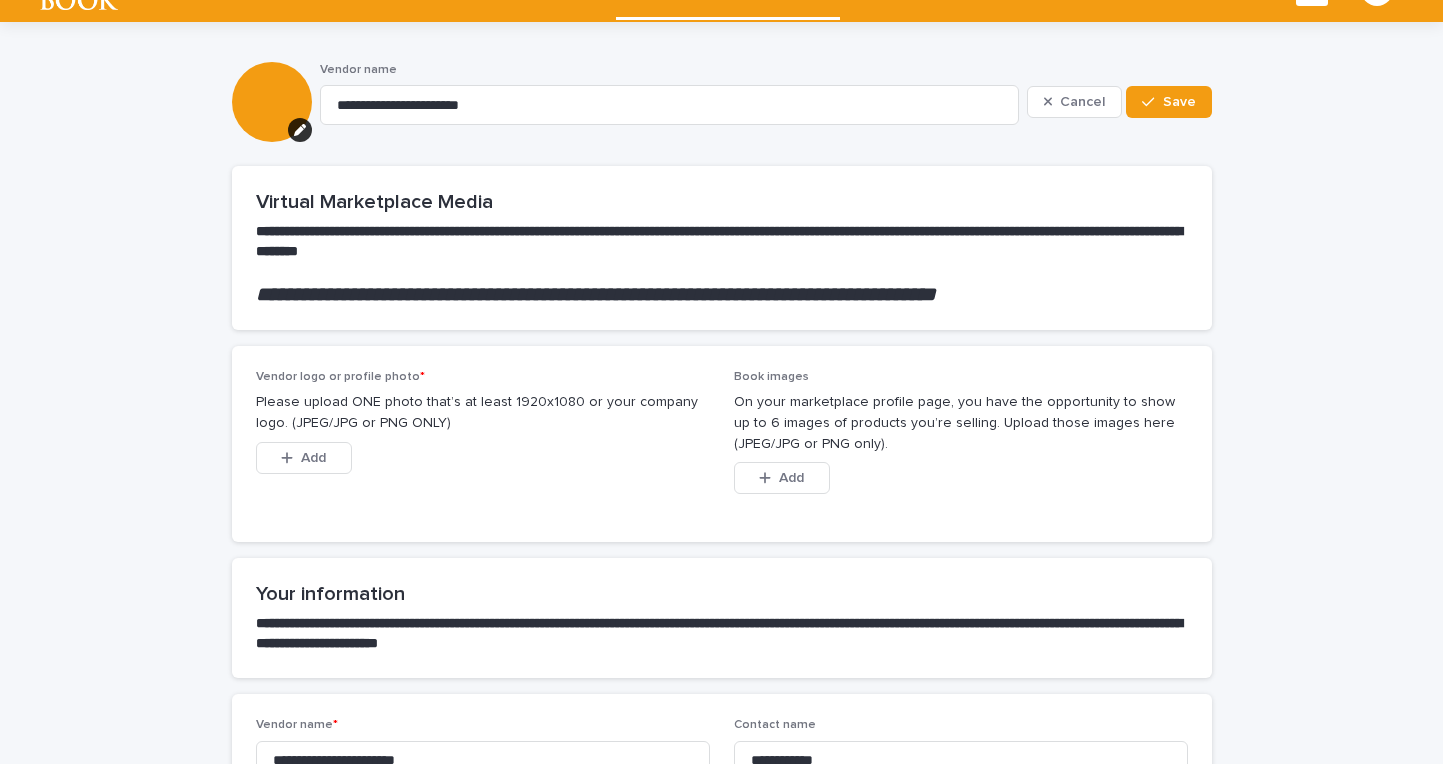 scroll, scrollTop: 45, scrollLeft: 0, axis: vertical 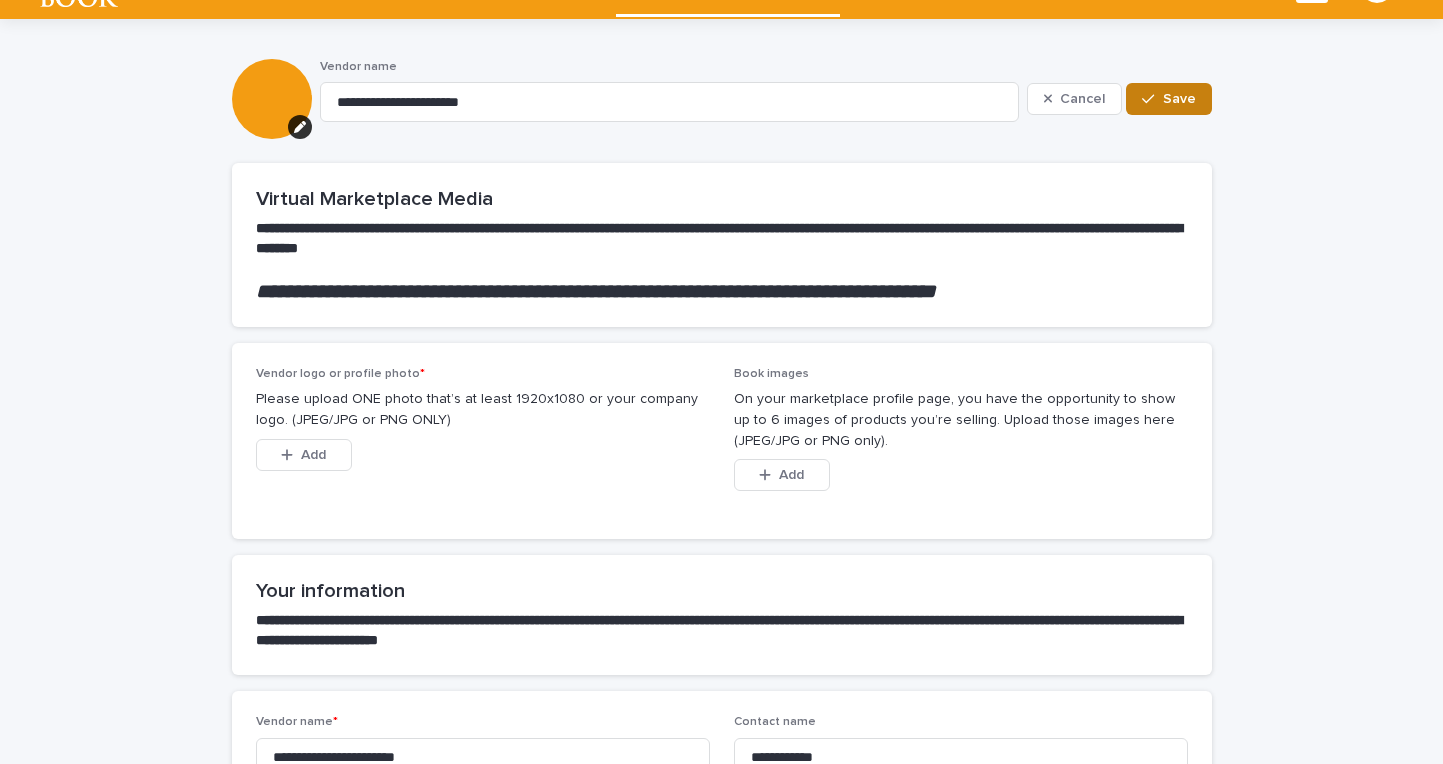 click on "Save" at bounding box center (1179, 99) 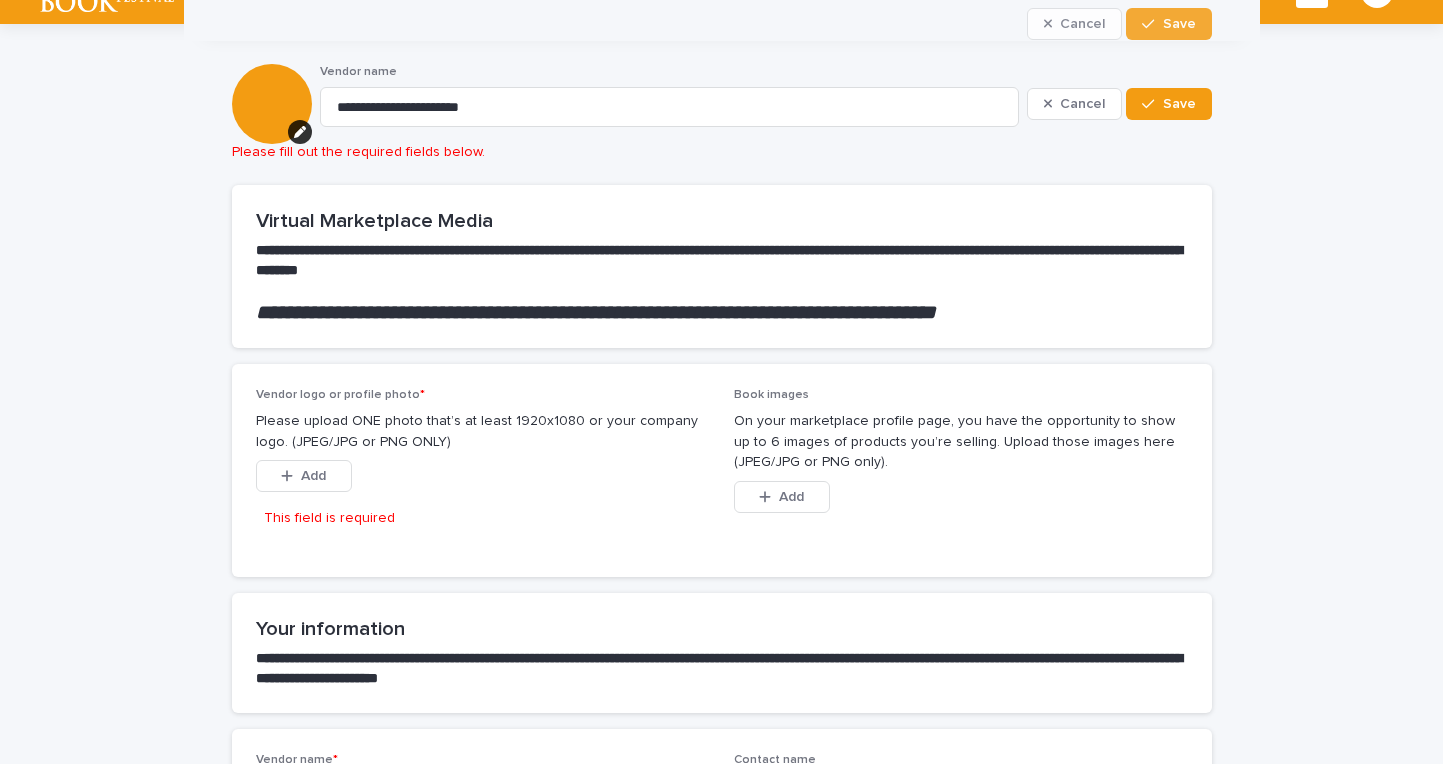 scroll, scrollTop: 0, scrollLeft: 0, axis: both 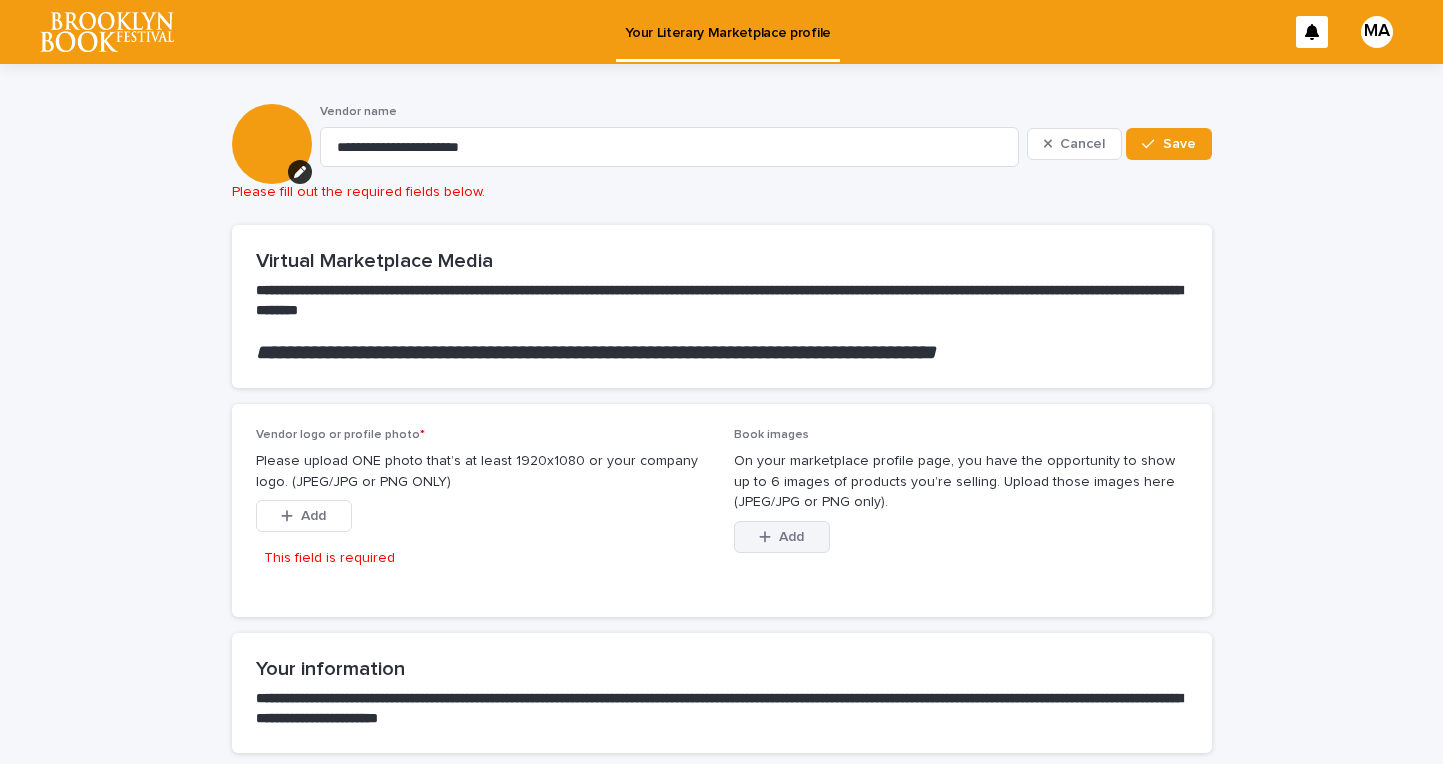 click on "Add" at bounding box center [782, 537] 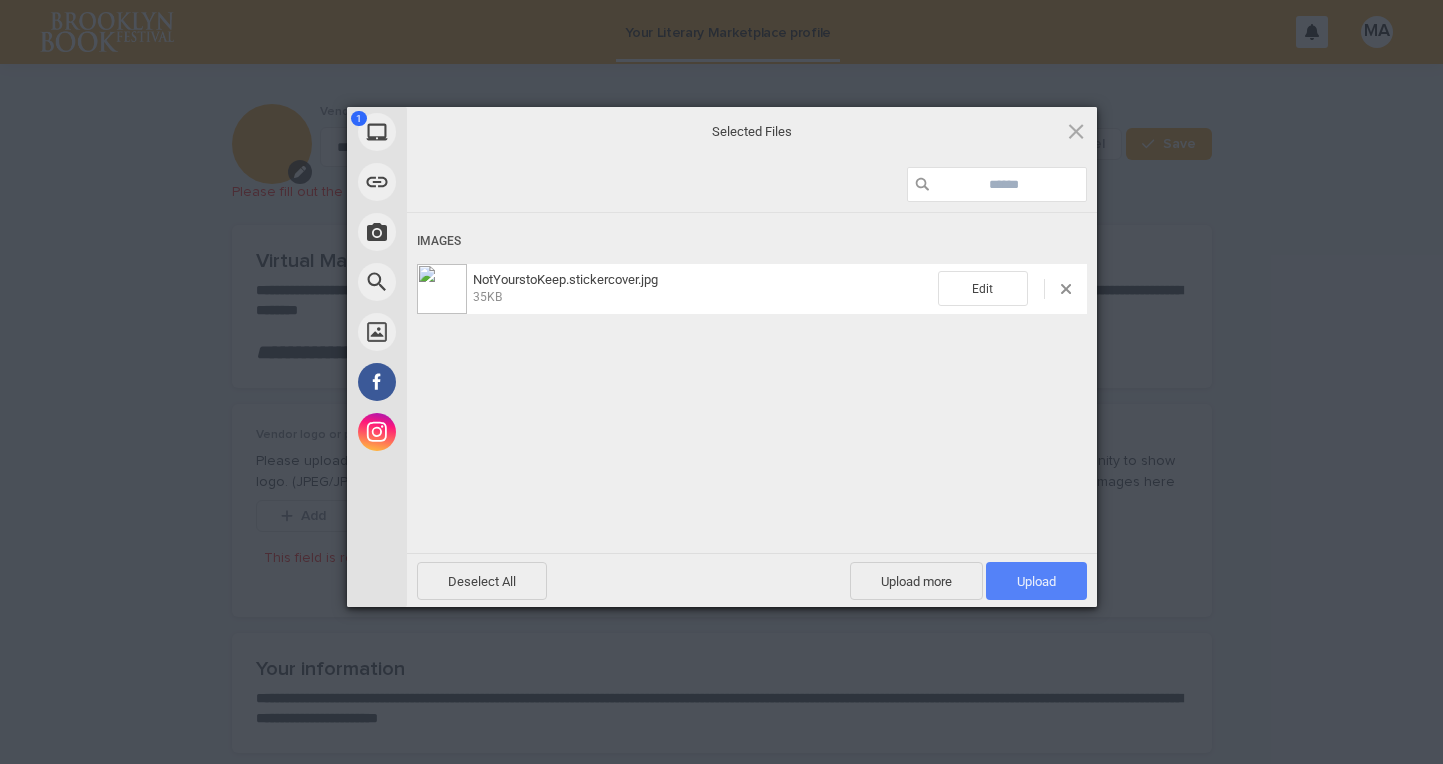 click on "Upload
1" at bounding box center (1036, 581) 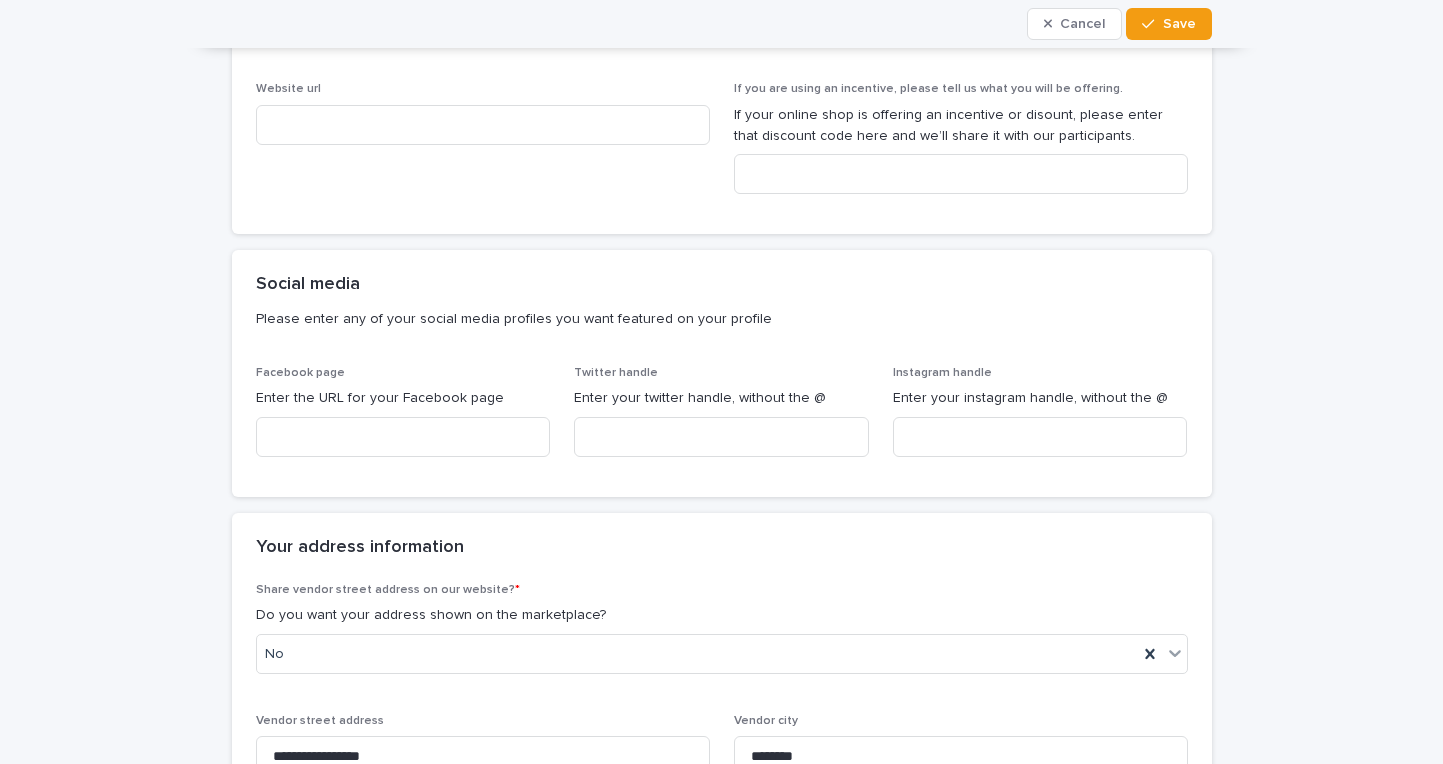 scroll, scrollTop: 1202, scrollLeft: 0, axis: vertical 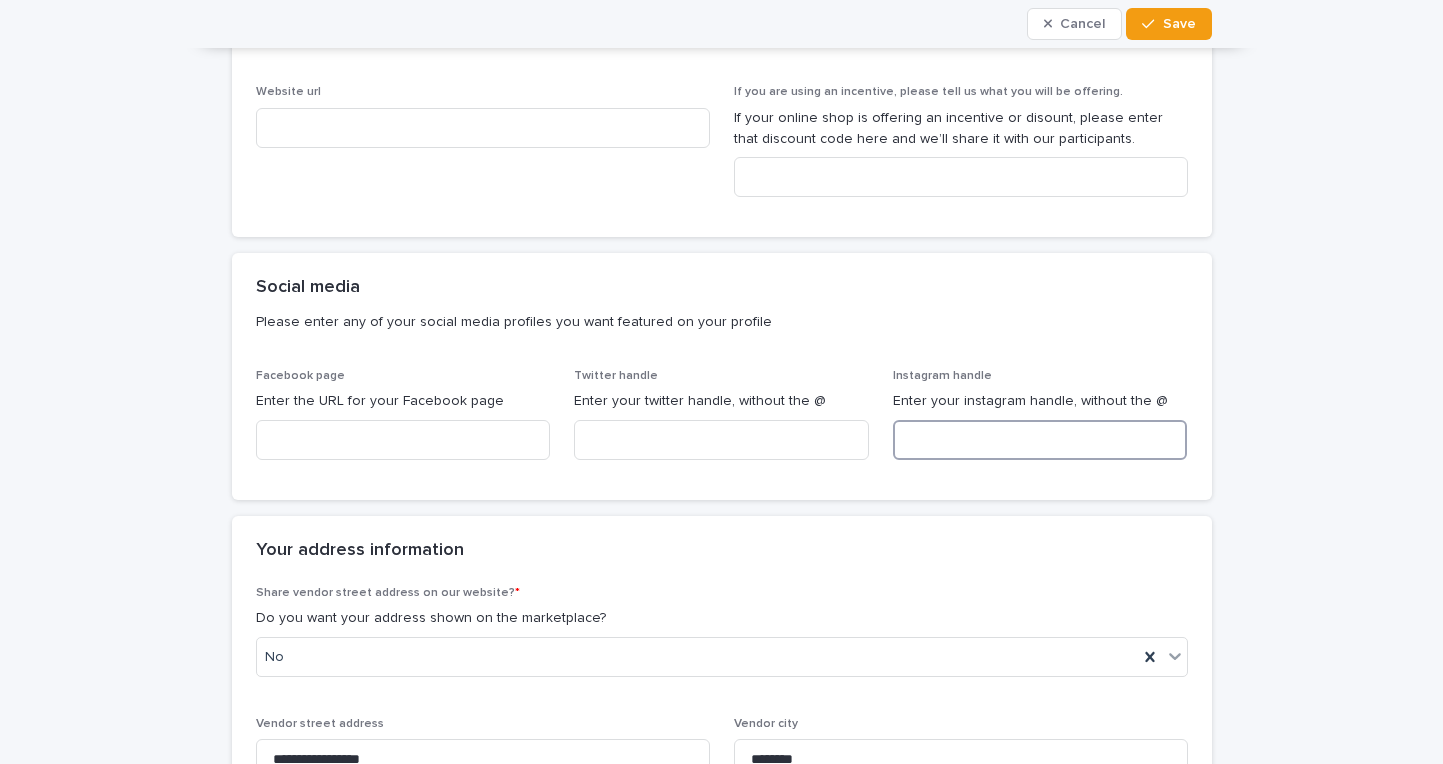 click at bounding box center (1040, 440) 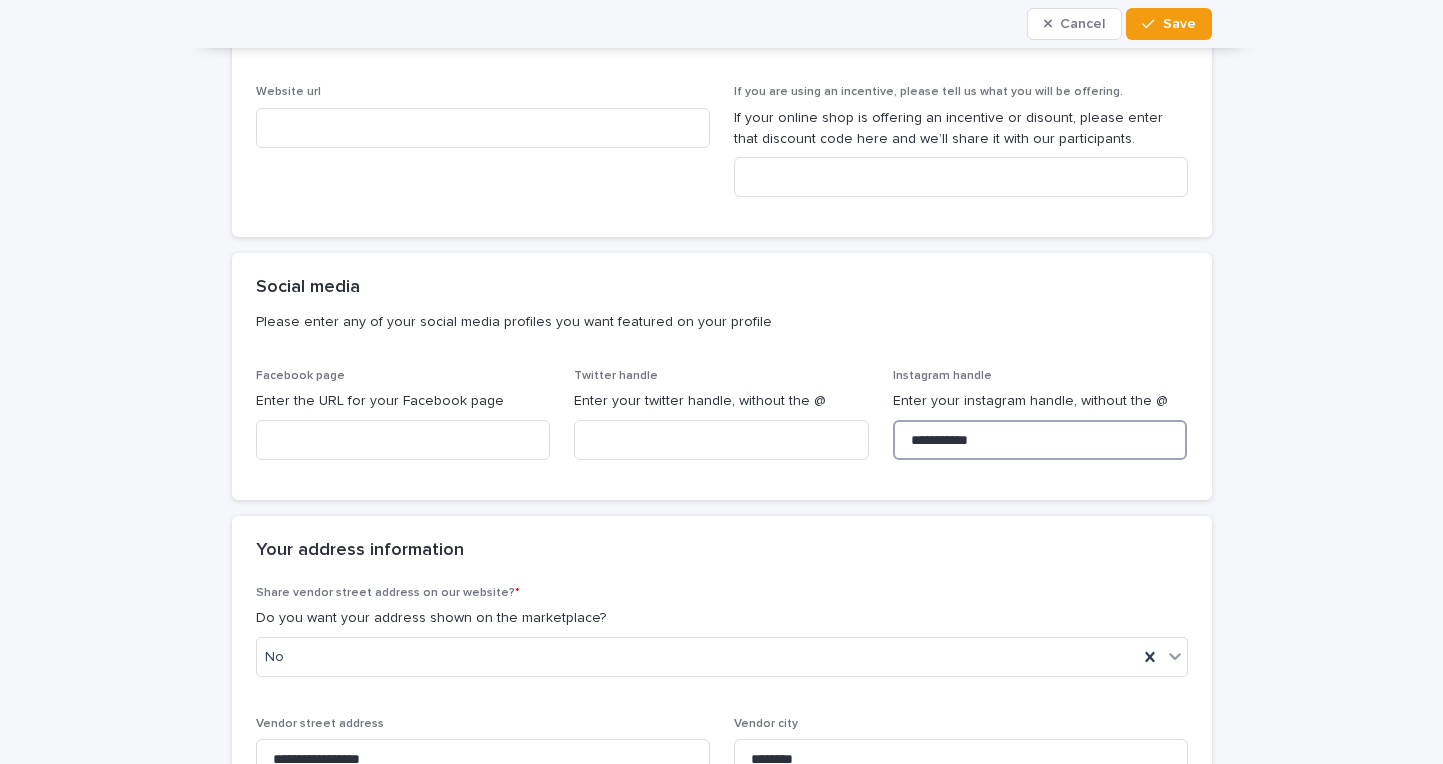 type on "**********" 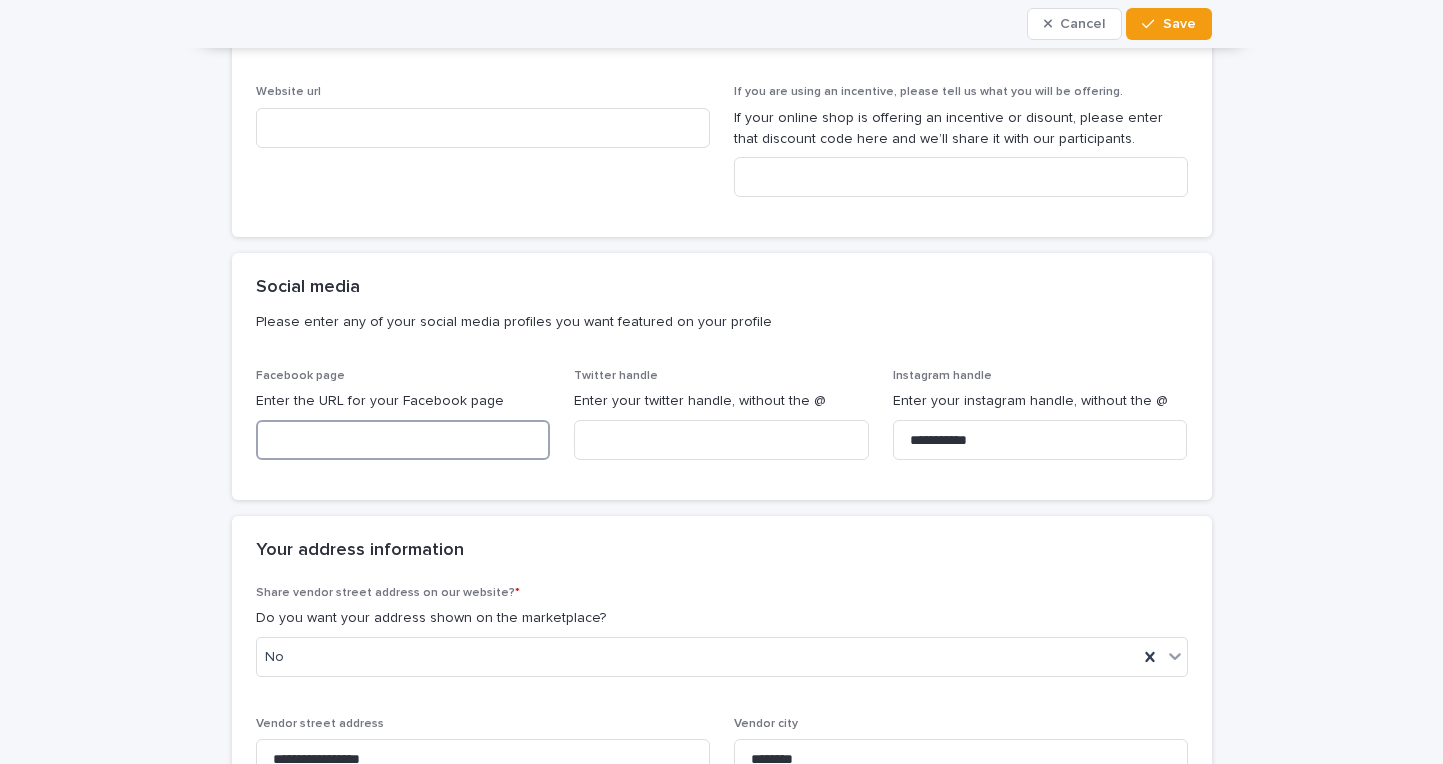 click at bounding box center [403, 440] 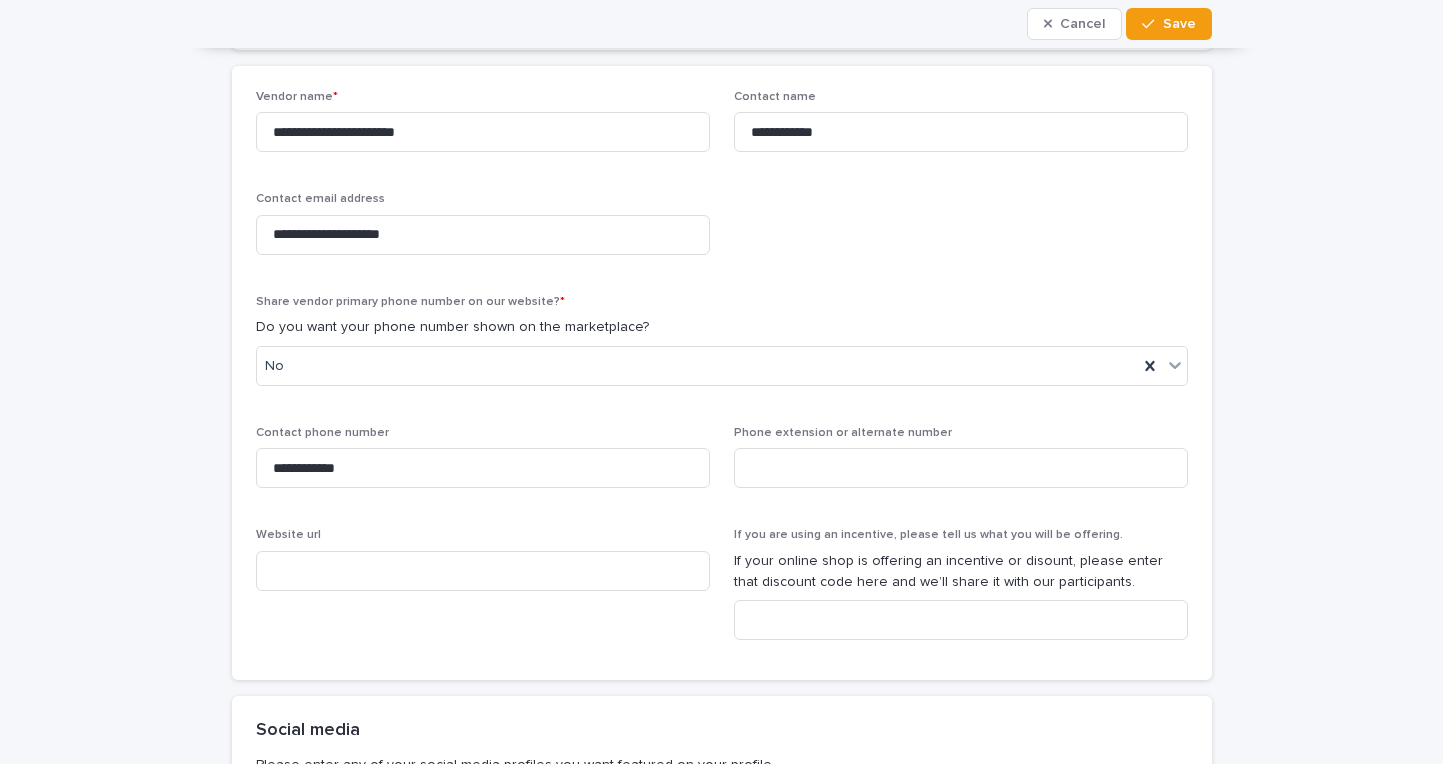 scroll, scrollTop: 758, scrollLeft: 0, axis: vertical 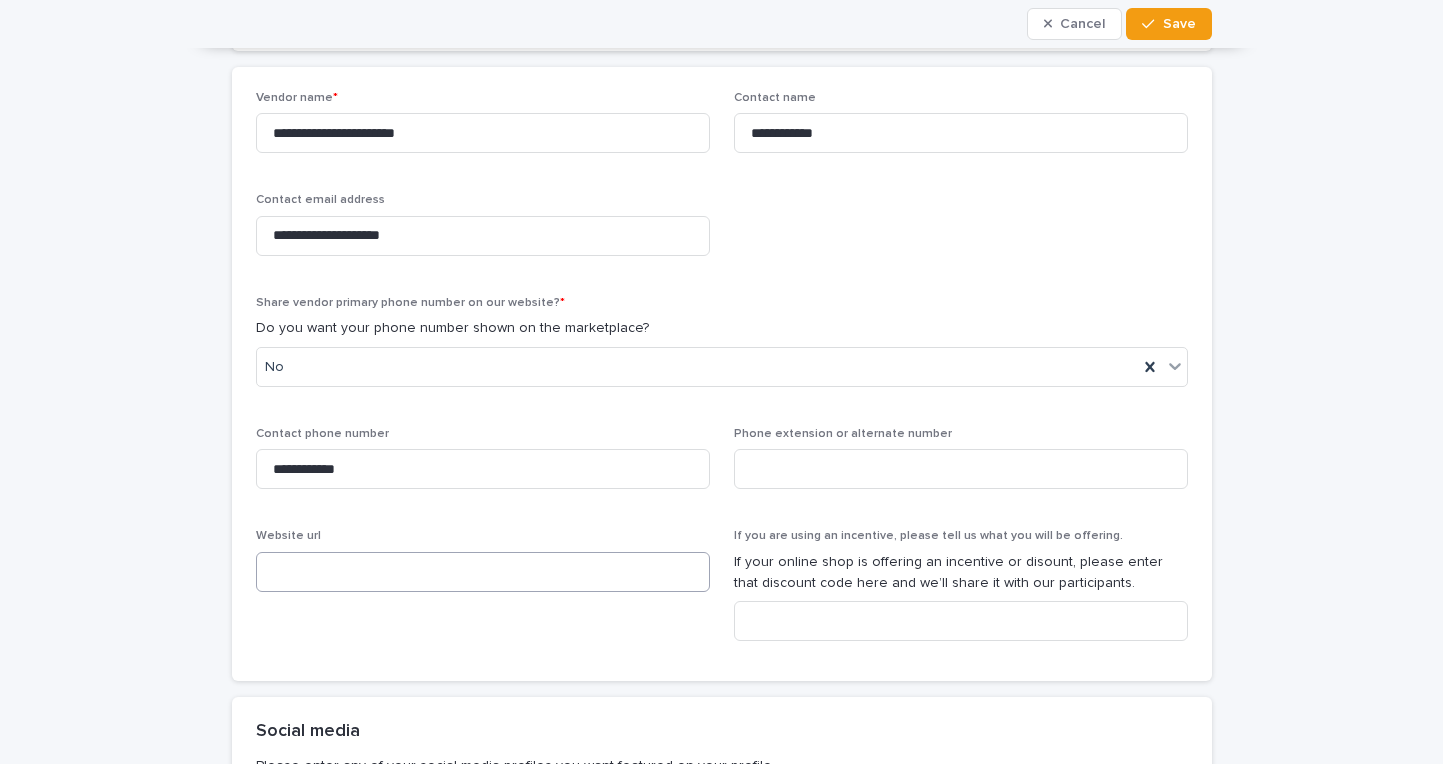 type on "**********" 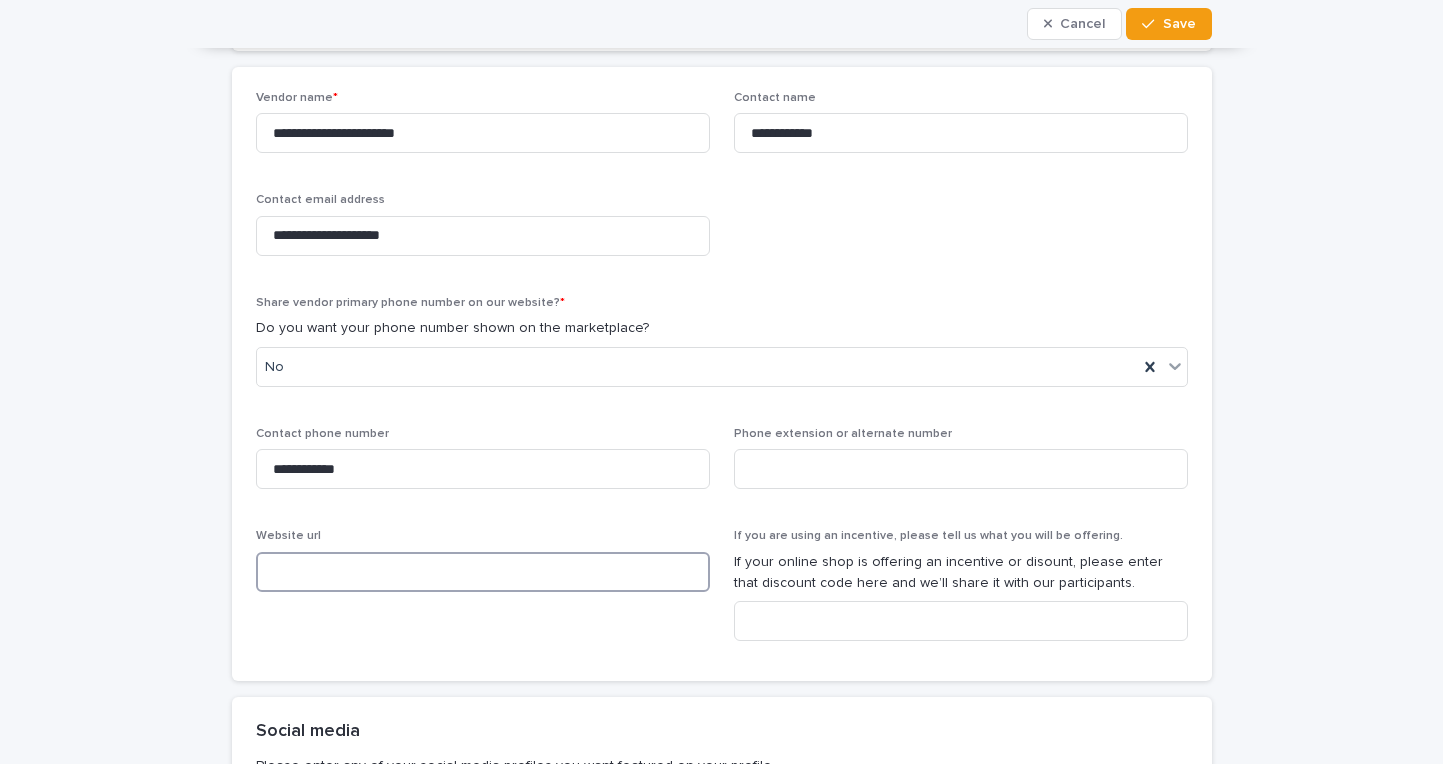 click at bounding box center (483, 572) 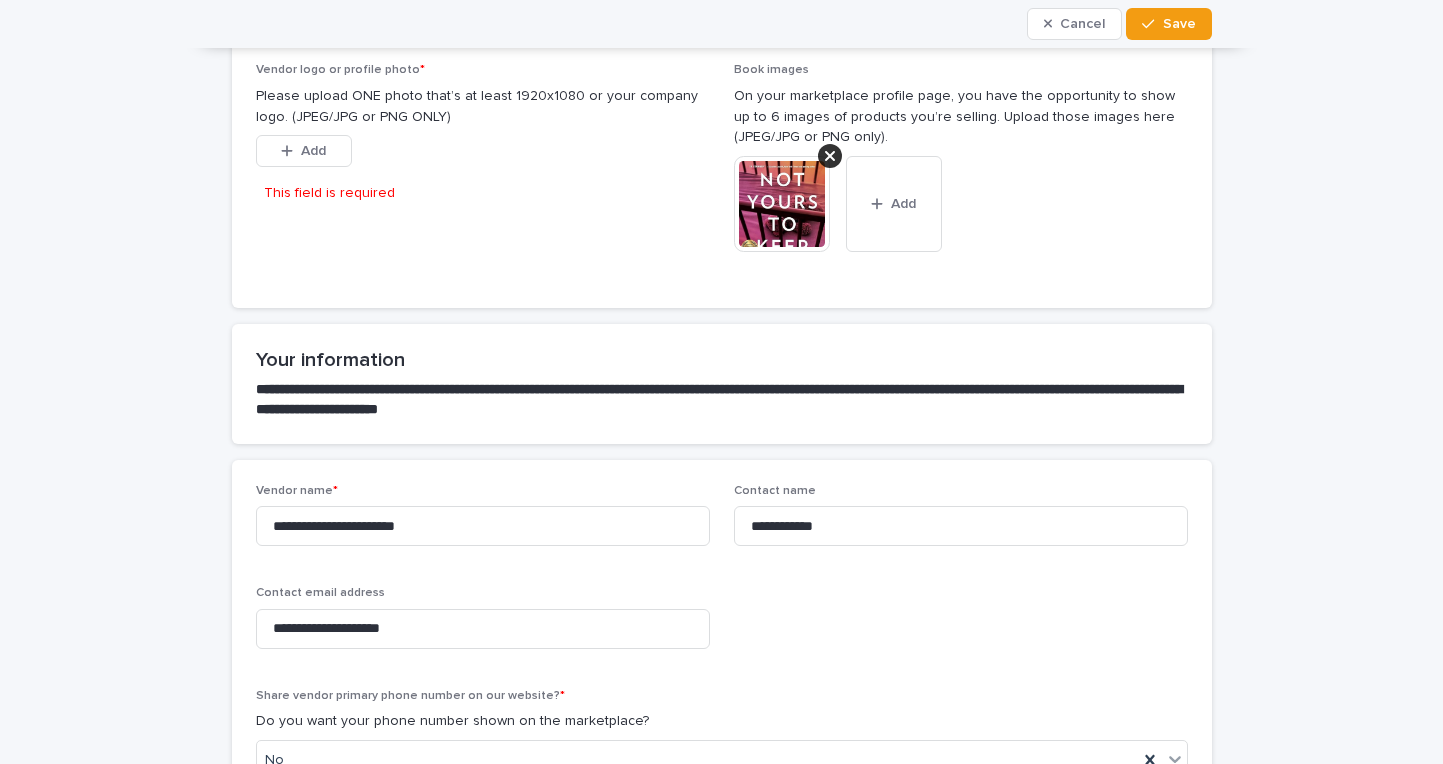 scroll, scrollTop: 371, scrollLeft: 0, axis: vertical 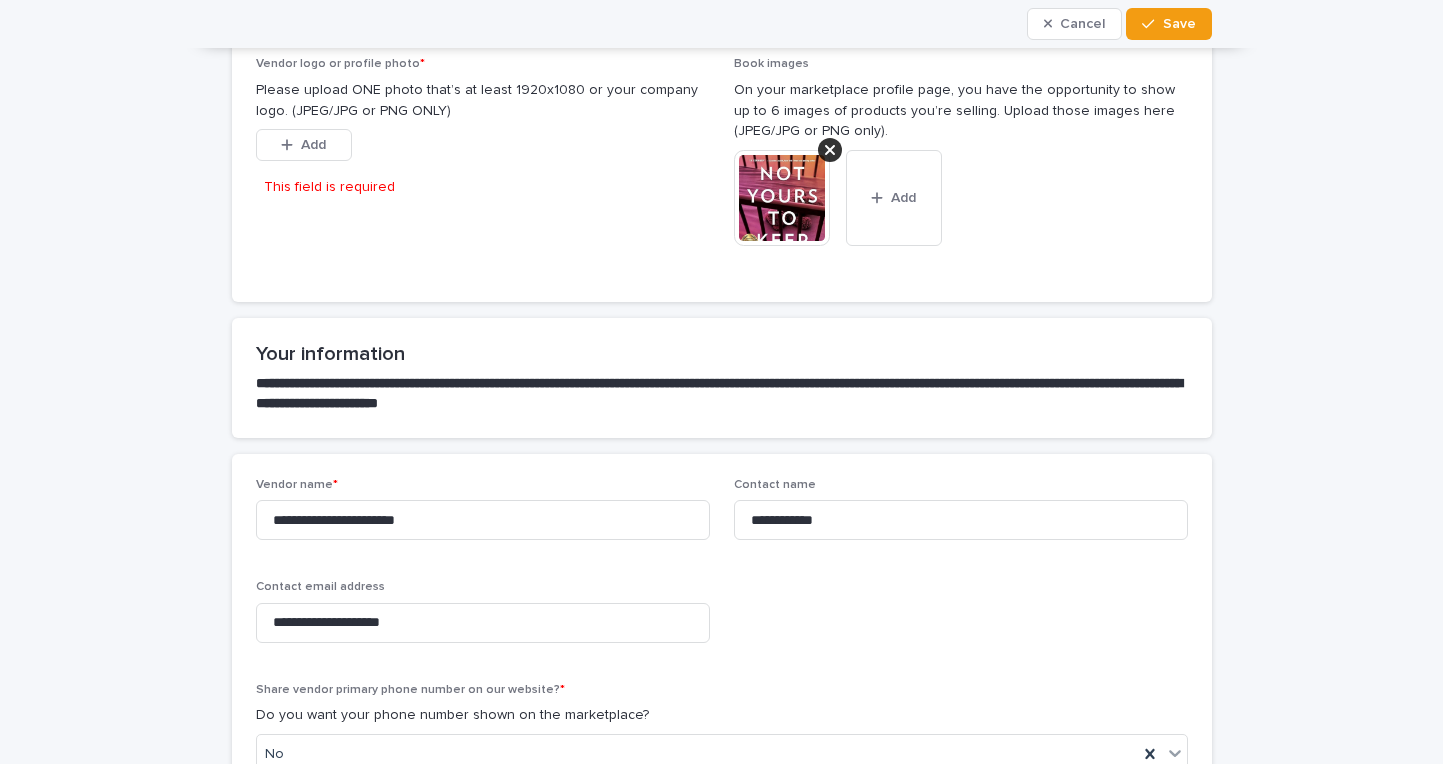 type on "**********" 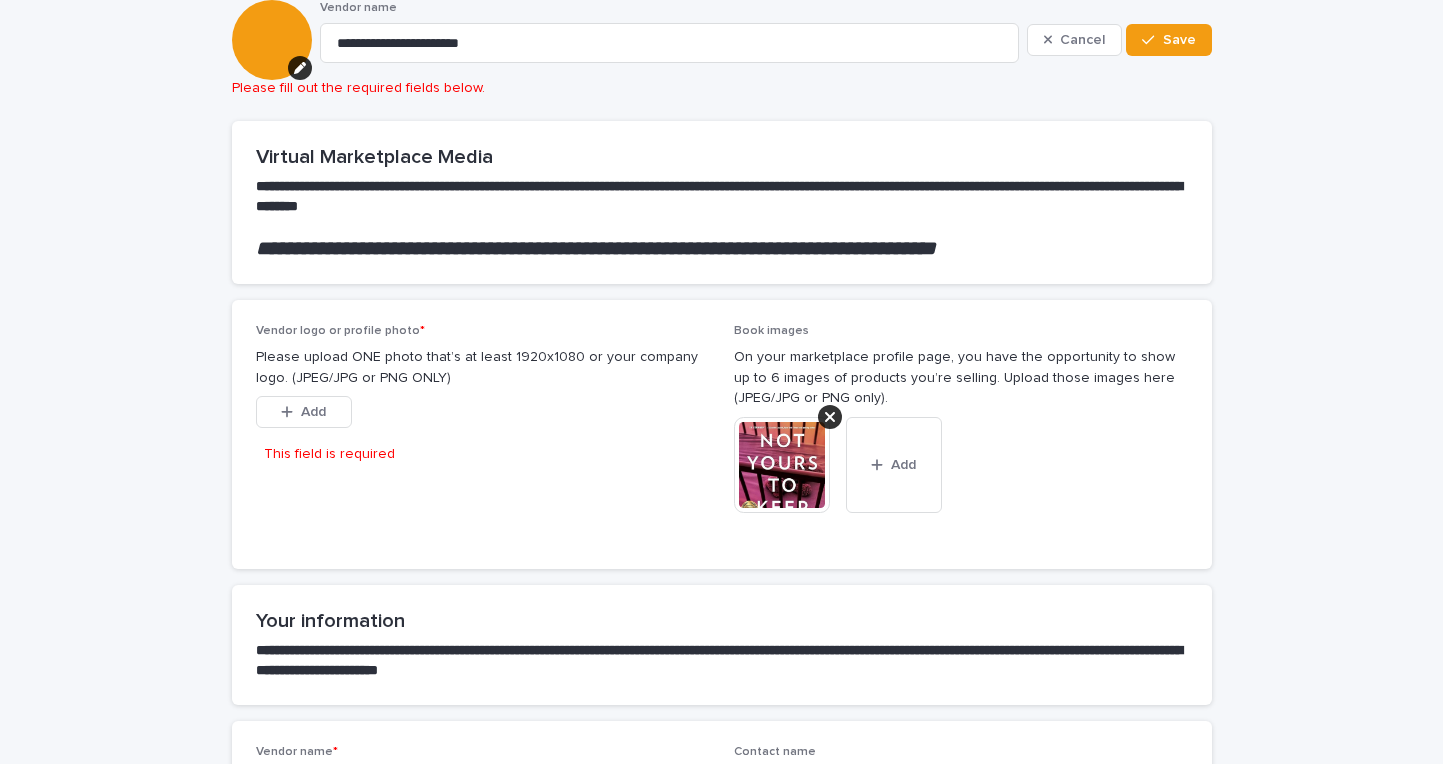 scroll, scrollTop: 0, scrollLeft: 0, axis: both 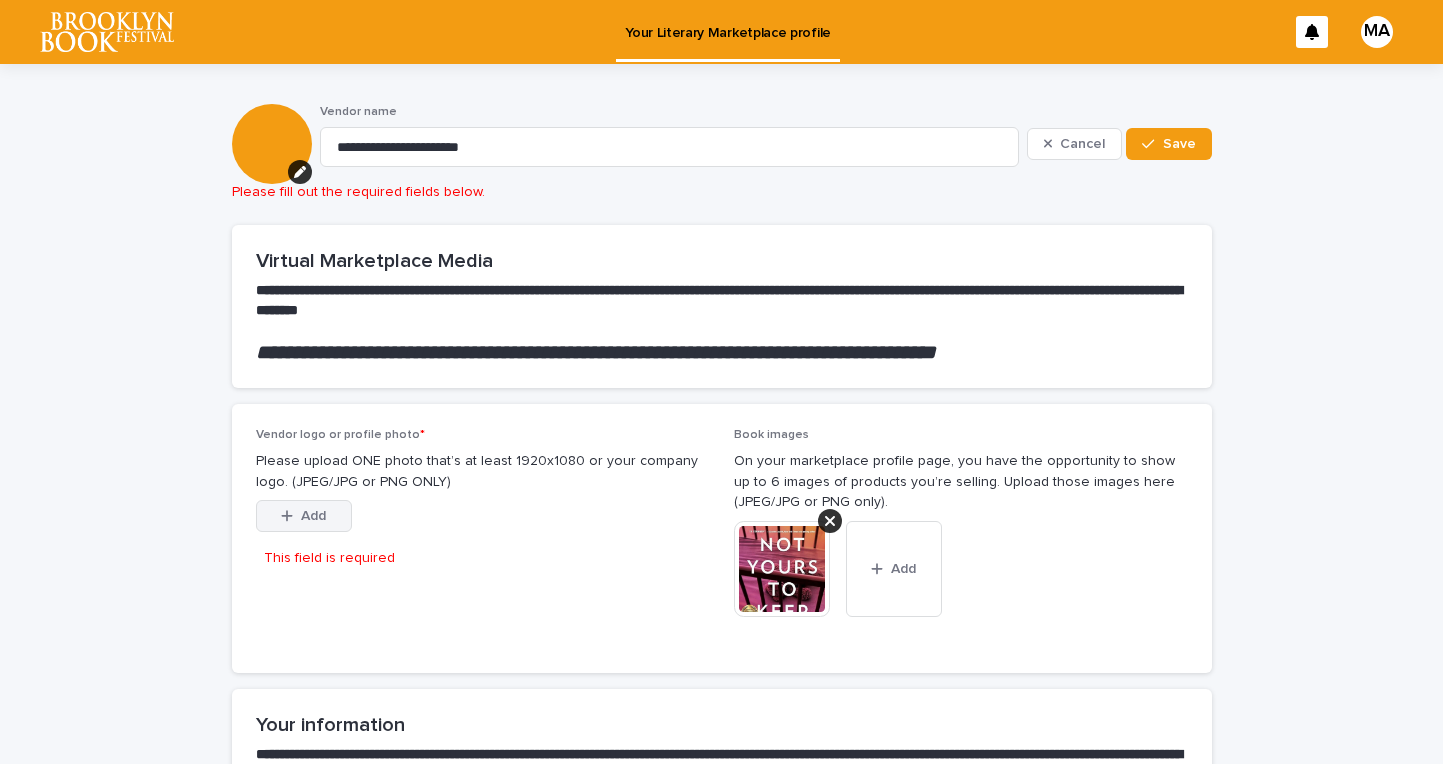 click on "Add" at bounding box center (313, 516) 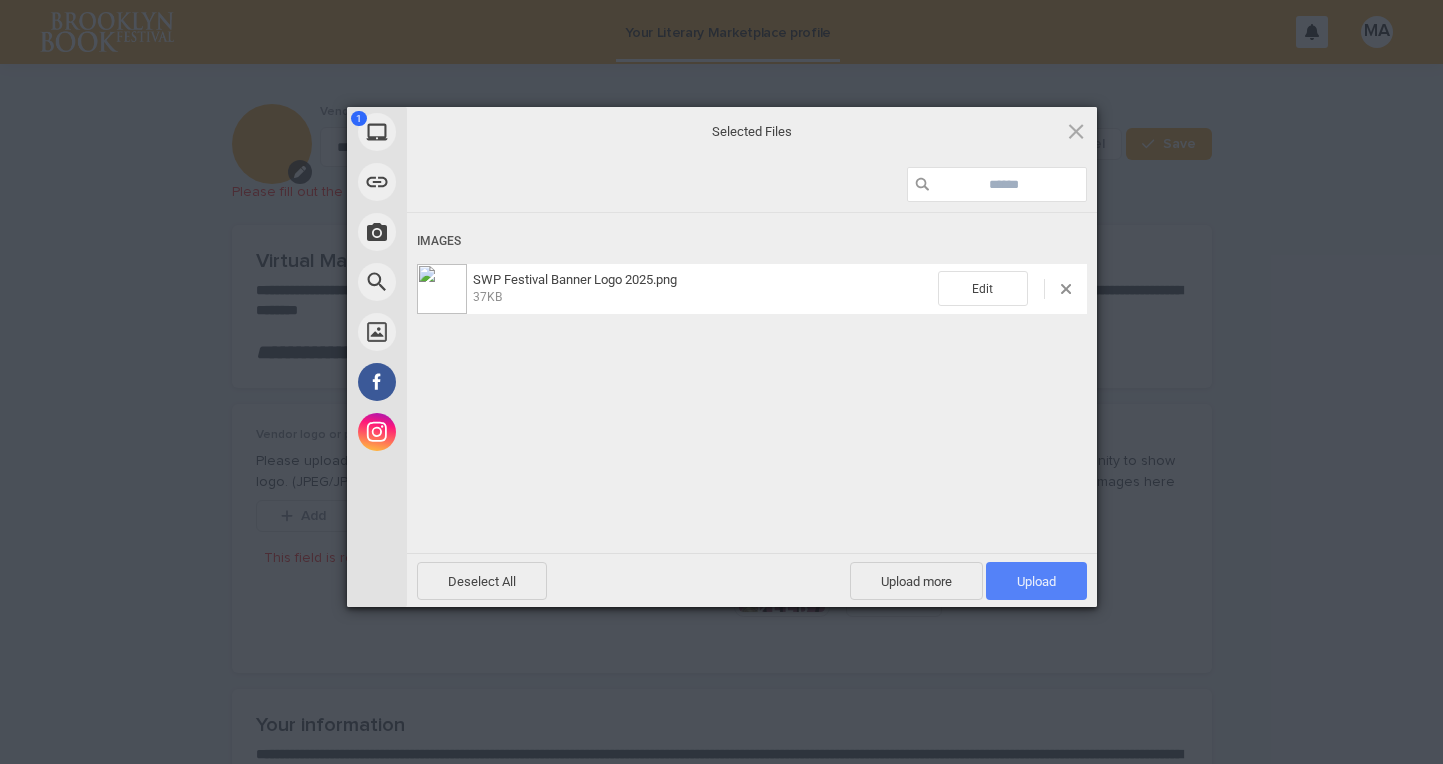 click on "Upload
1" at bounding box center (1036, 581) 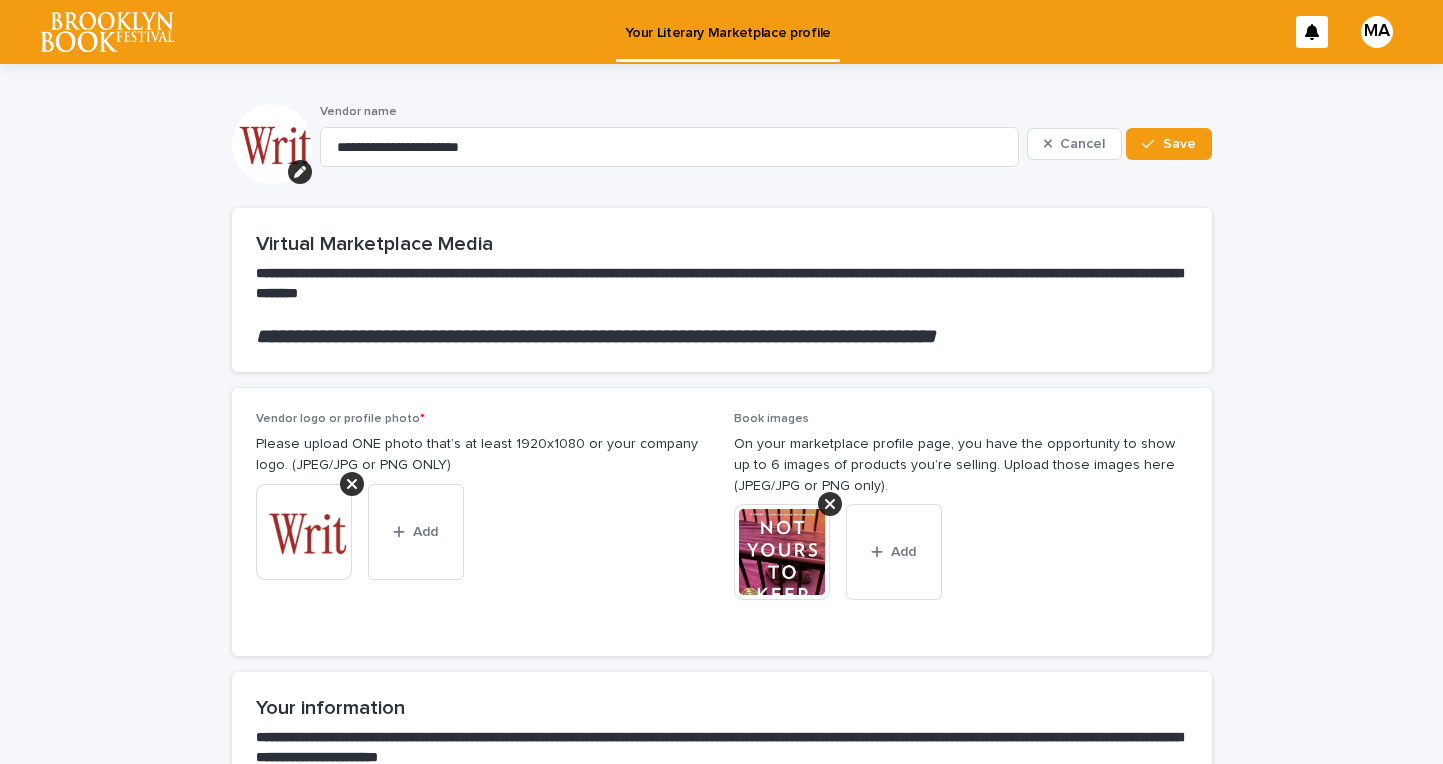 click at bounding box center [304, 532] 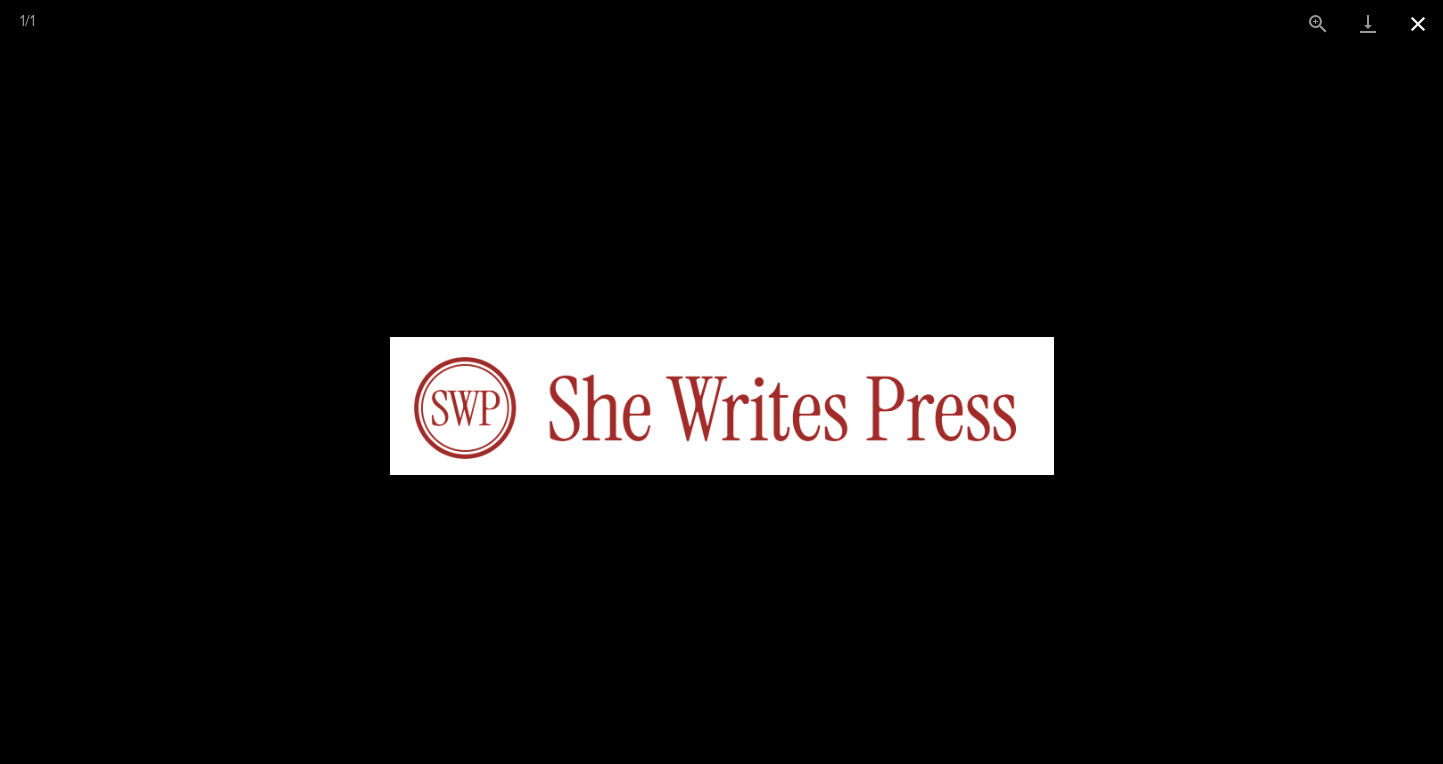 click at bounding box center [1418, 23] 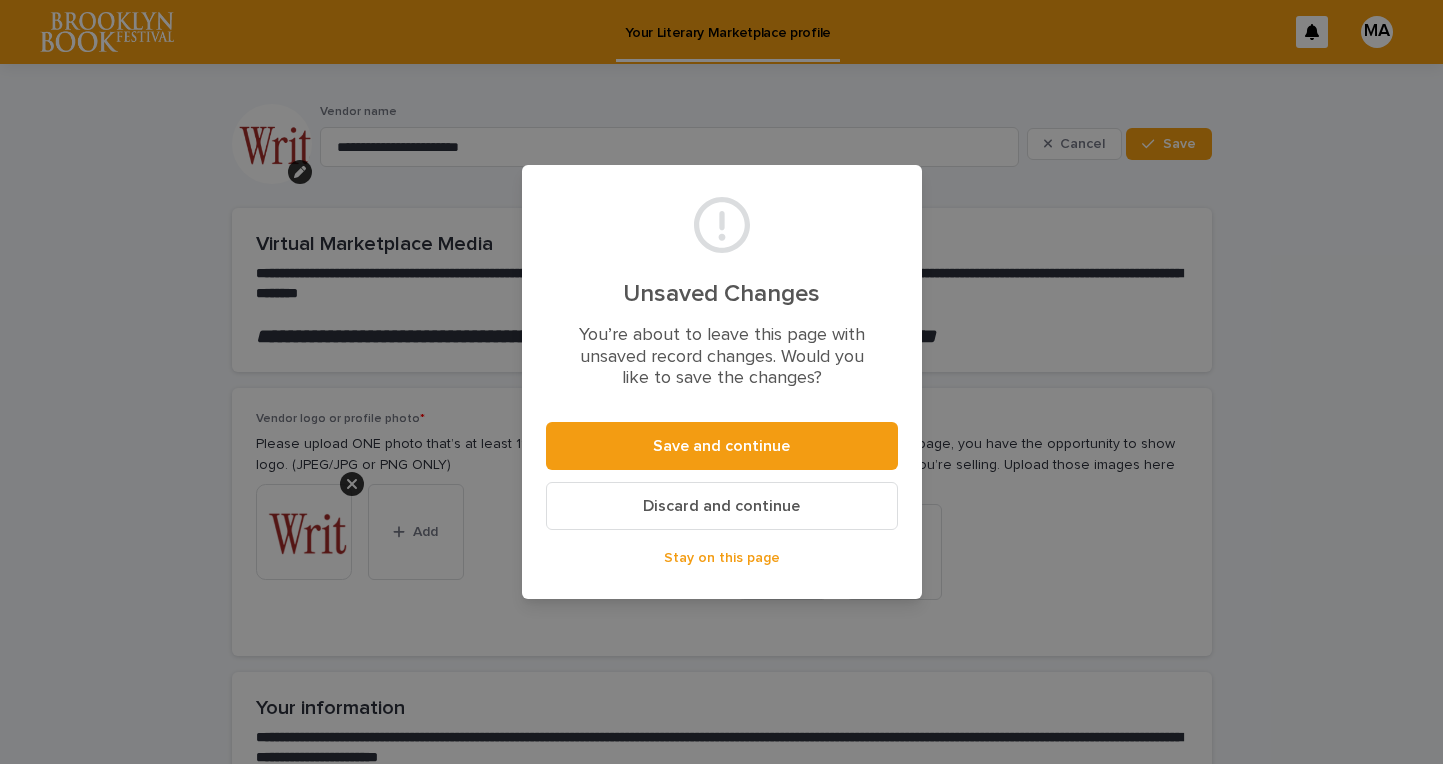 click on "Stay on this page" at bounding box center (722, 558) 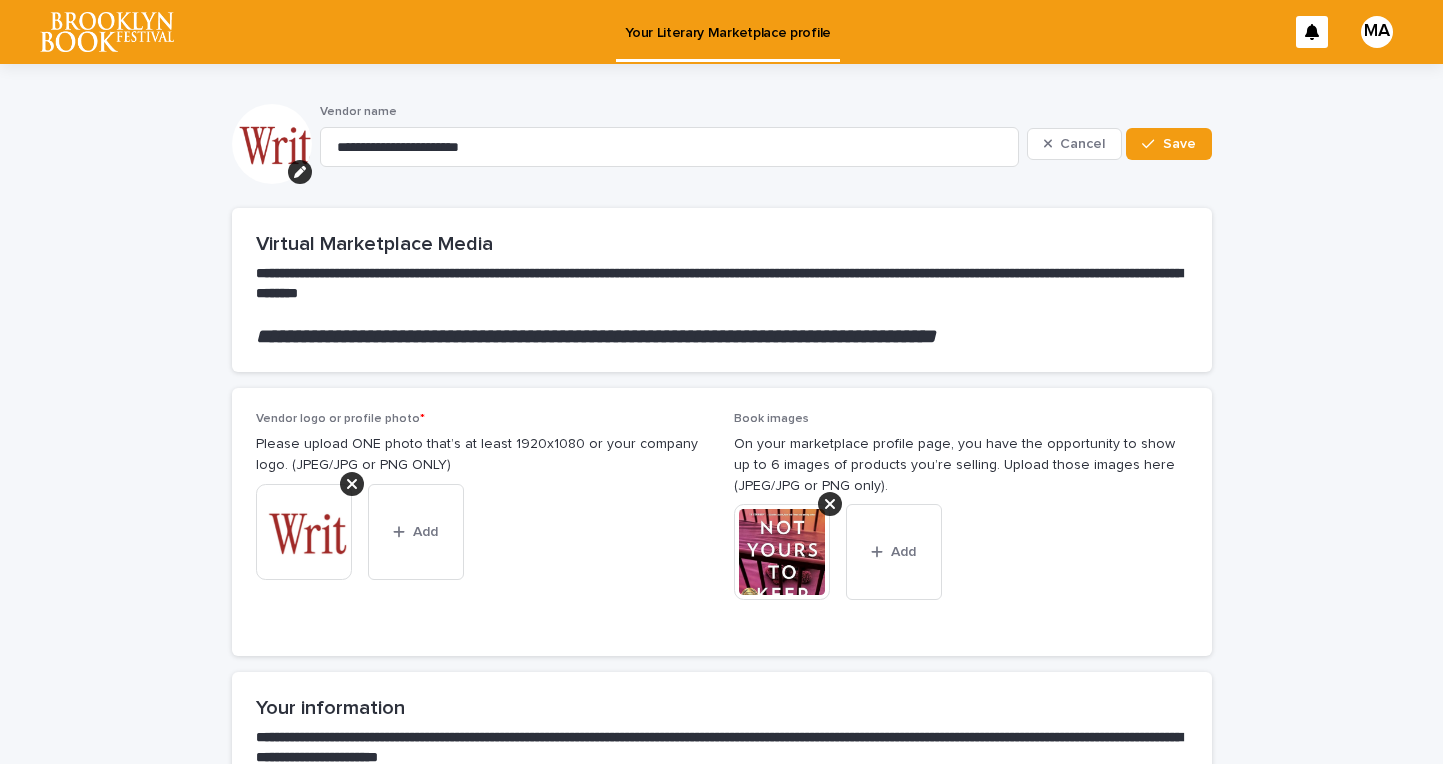 click at bounding box center (304, 532) 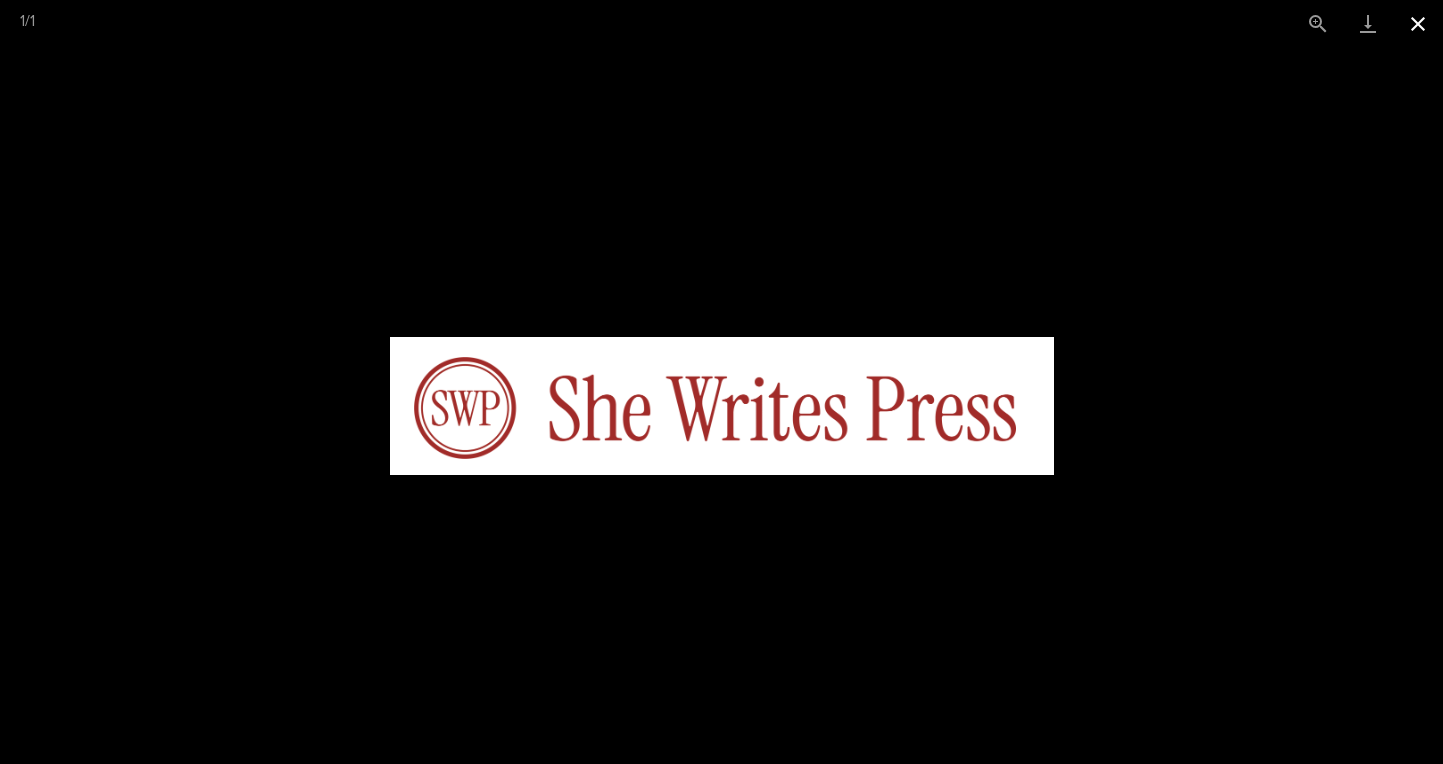 click at bounding box center [1418, 23] 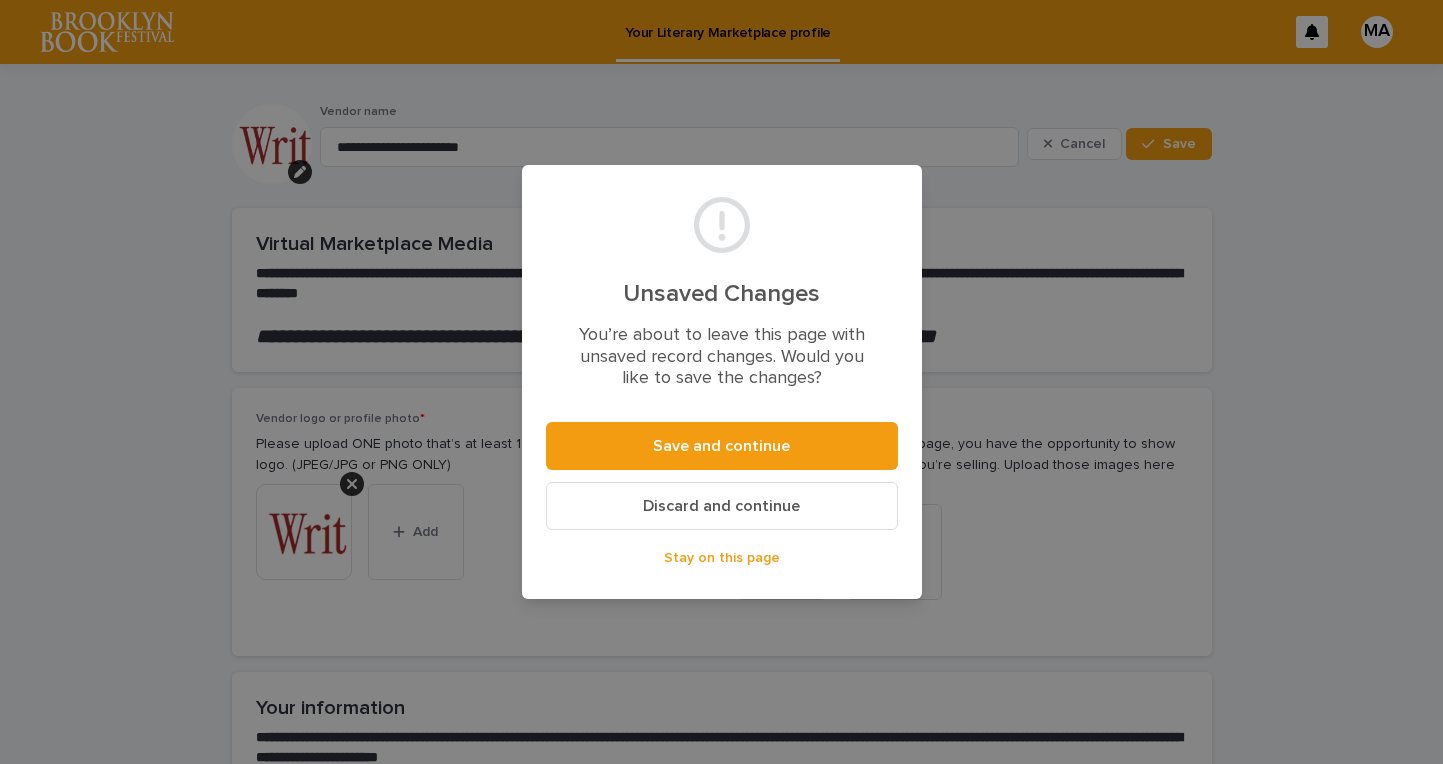 click on "Stay on this page" at bounding box center [722, 558] 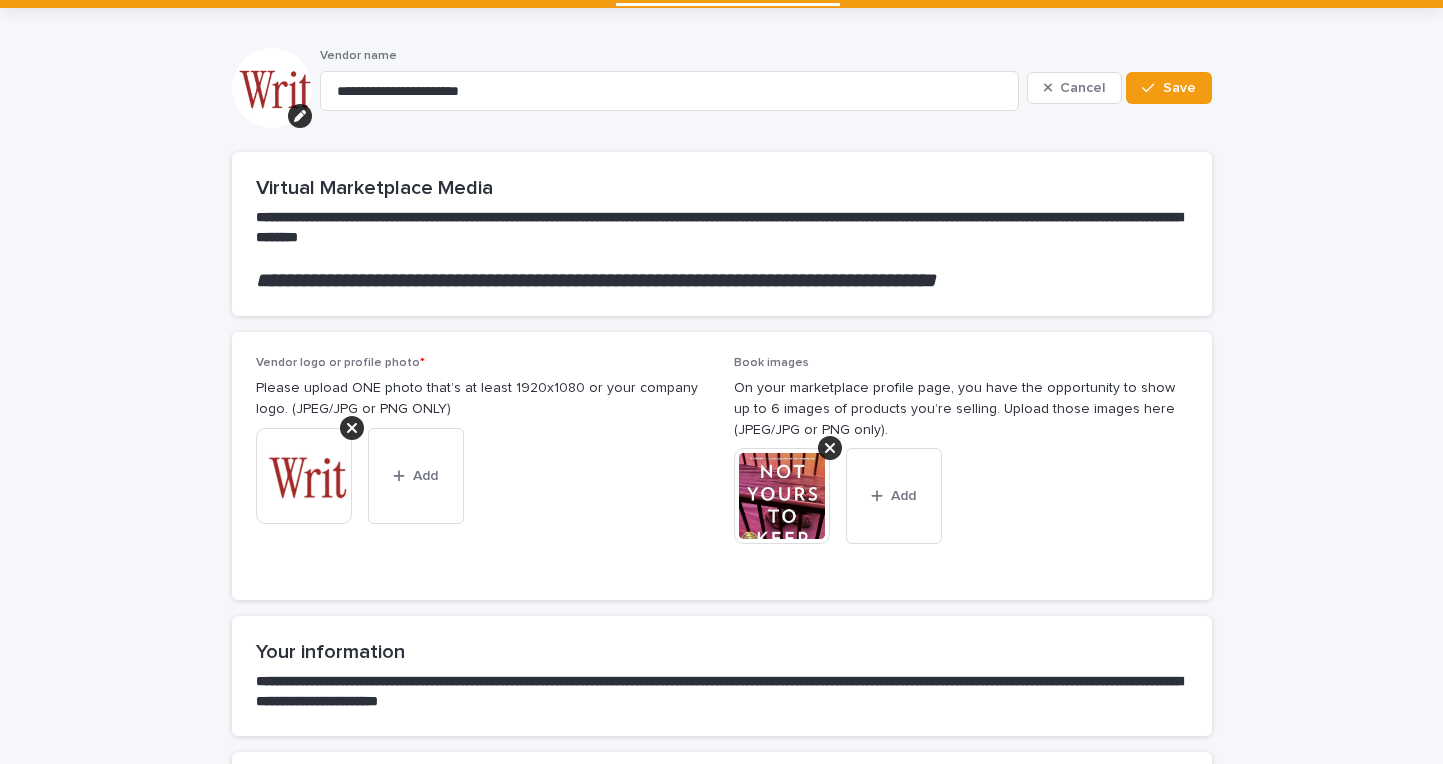 scroll, scrollTop: 45, scrollLeft: 0, axis: vertical 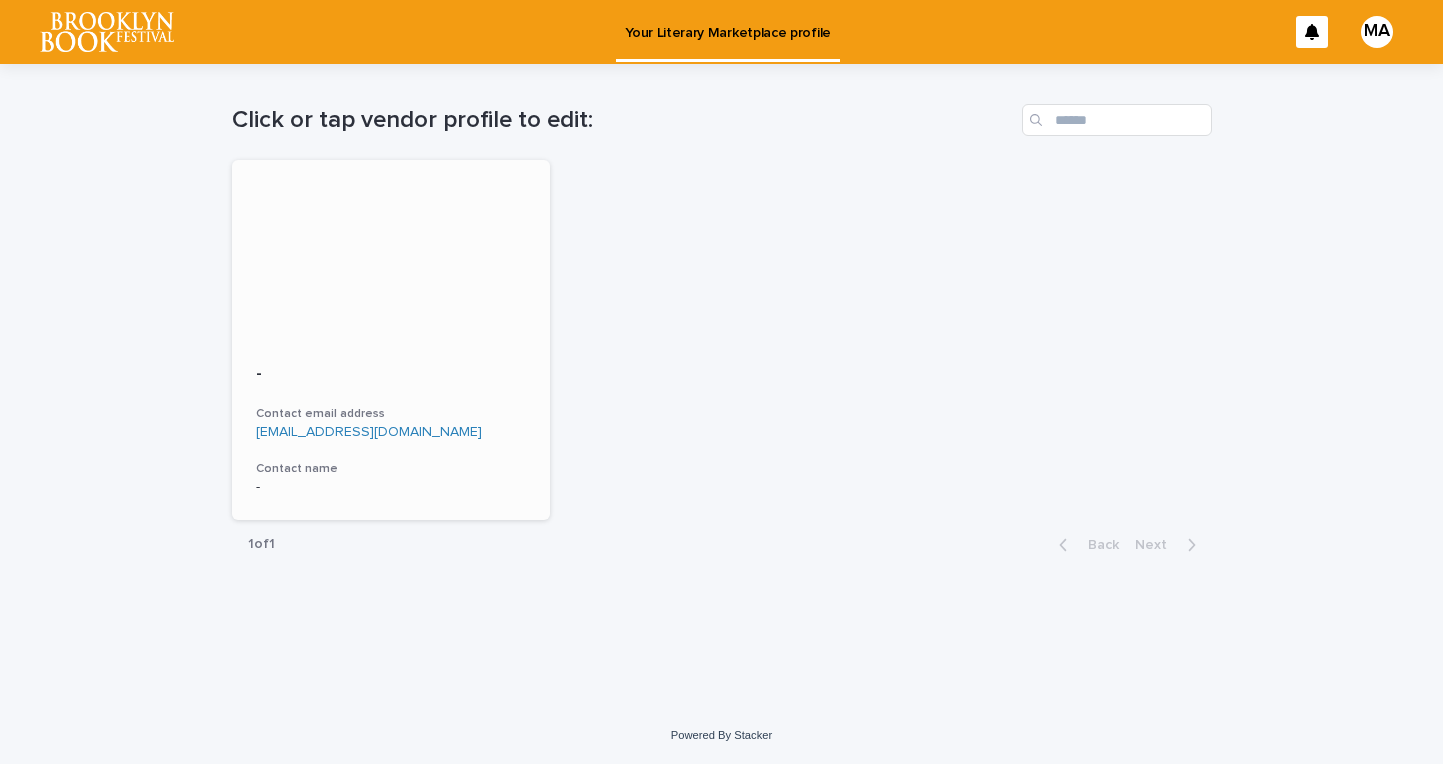 click on "- Contact email address zellyruskin@gmail.com Contact name -" at bounding box center [391, 430] 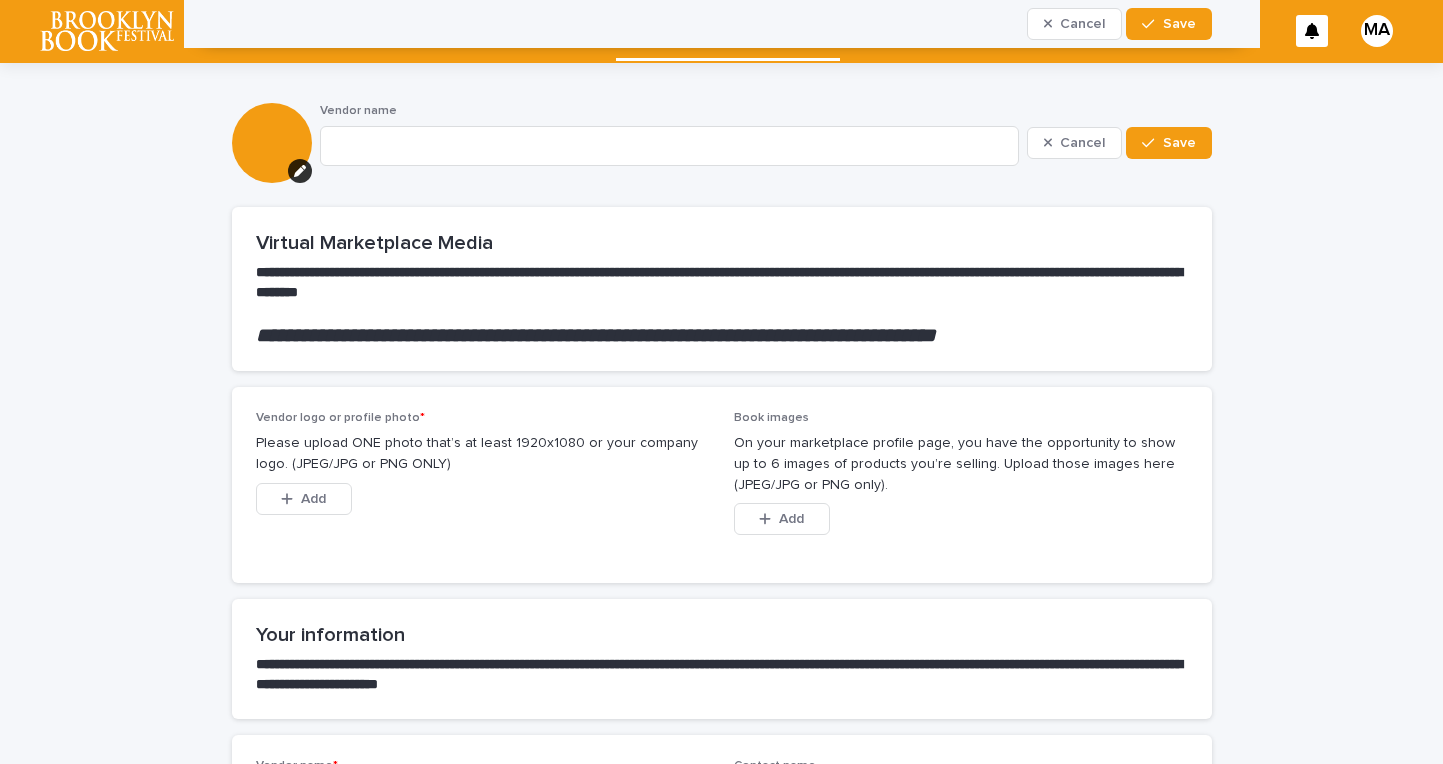 scroll, scrollTop: 0, scrollLeft: 0, axis: both 